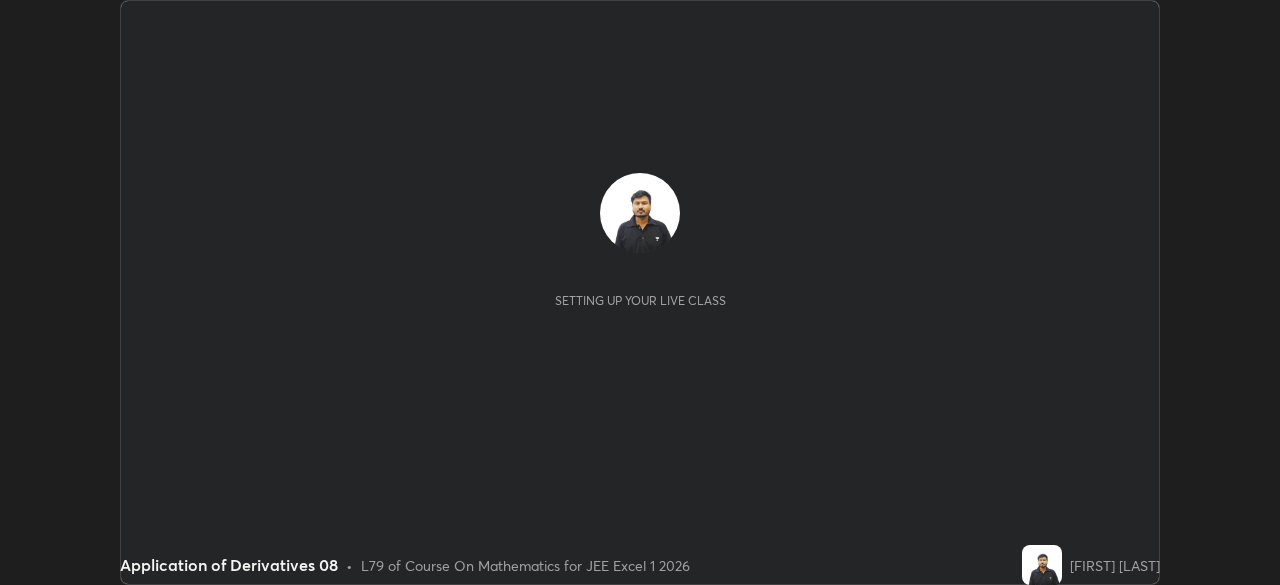 scroll, scrollTop: 0, scrollLeft: 0, axis: both 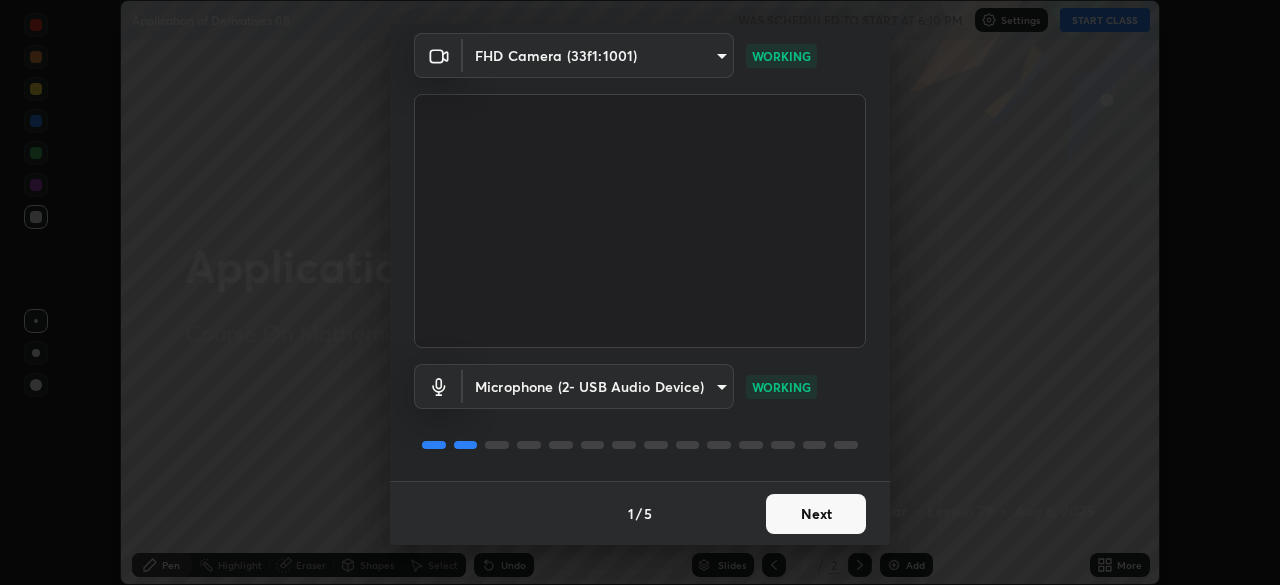 click on "Next" at bounding box center (816, 514) 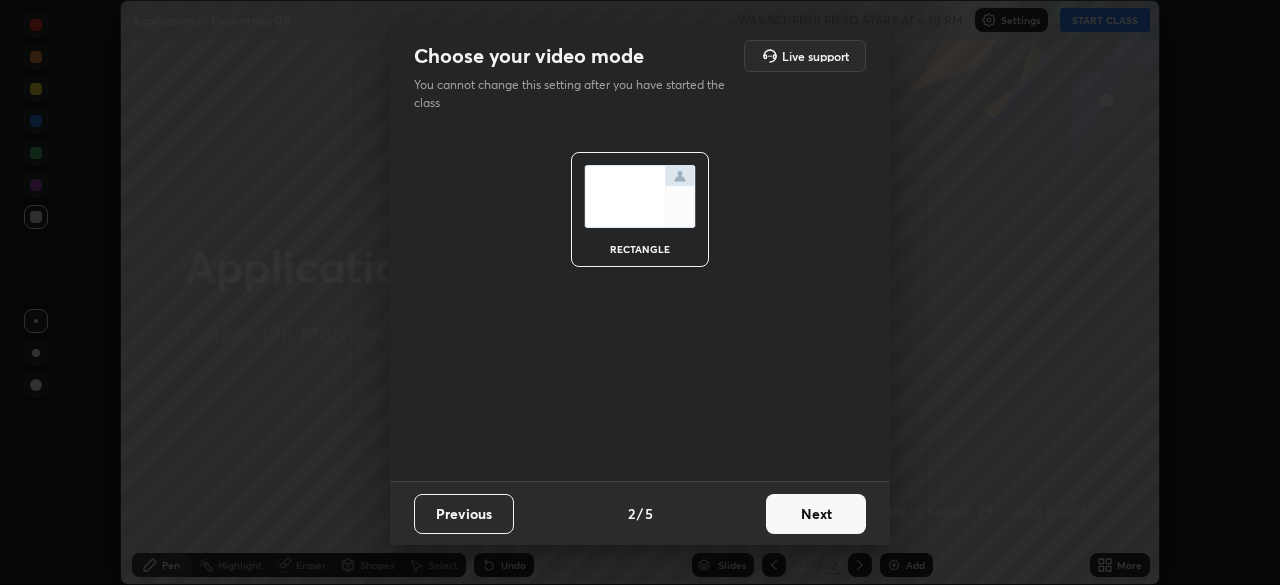 scroll, scrollTop: 0, scrollLeft: 0, axis: both 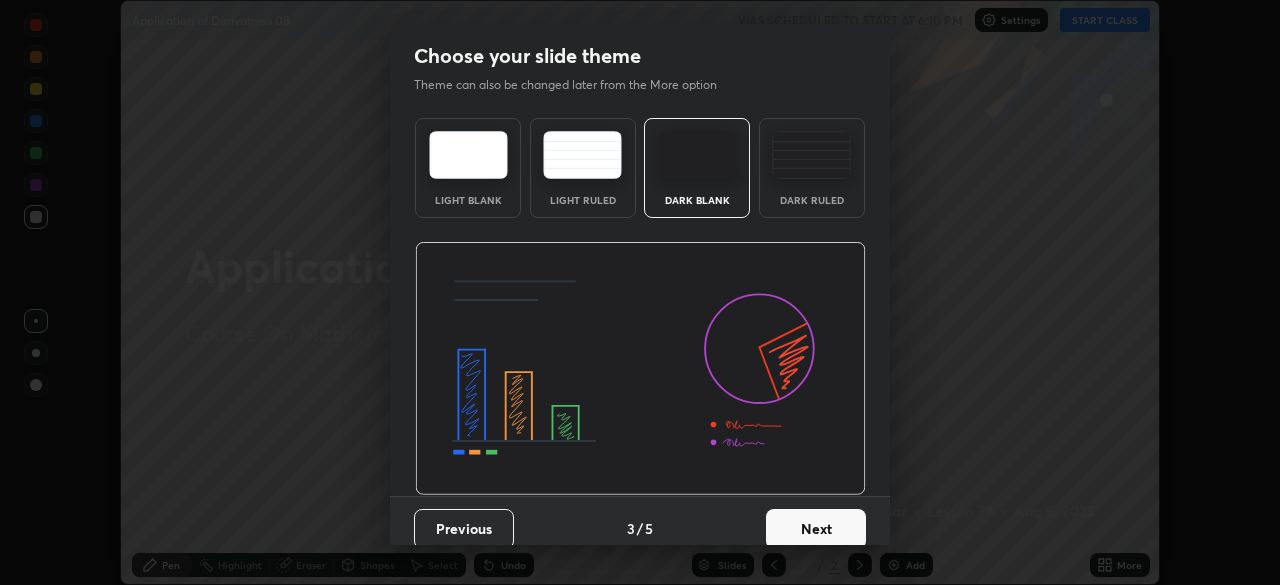 click on "Next" at bounding box center (816, 529) 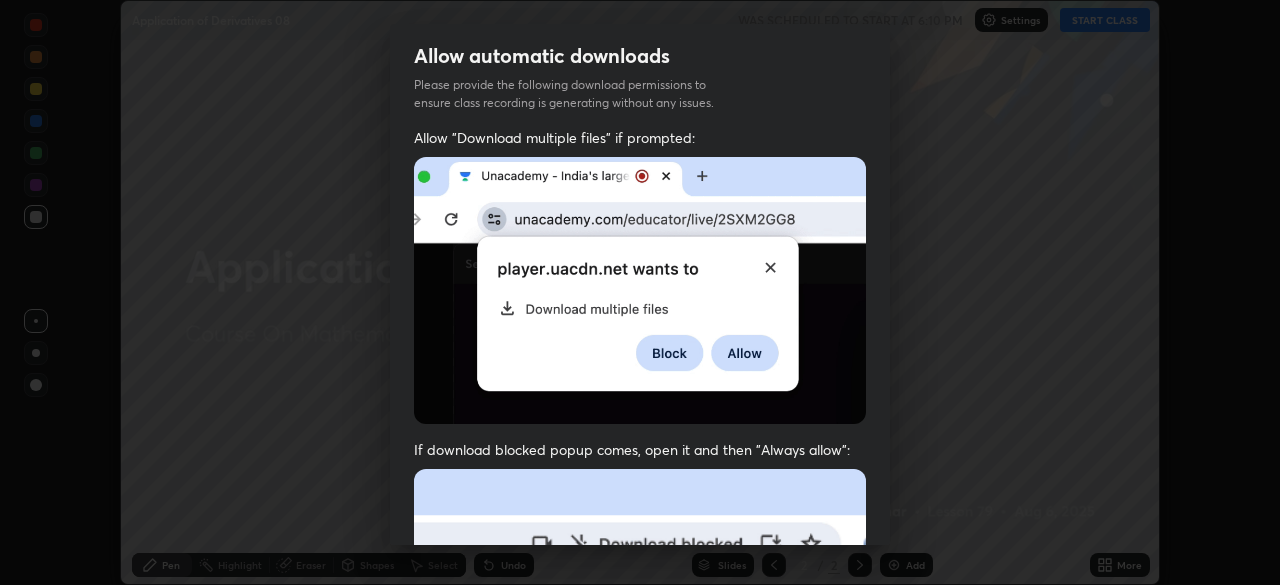 click at bounding box center [640, 687] 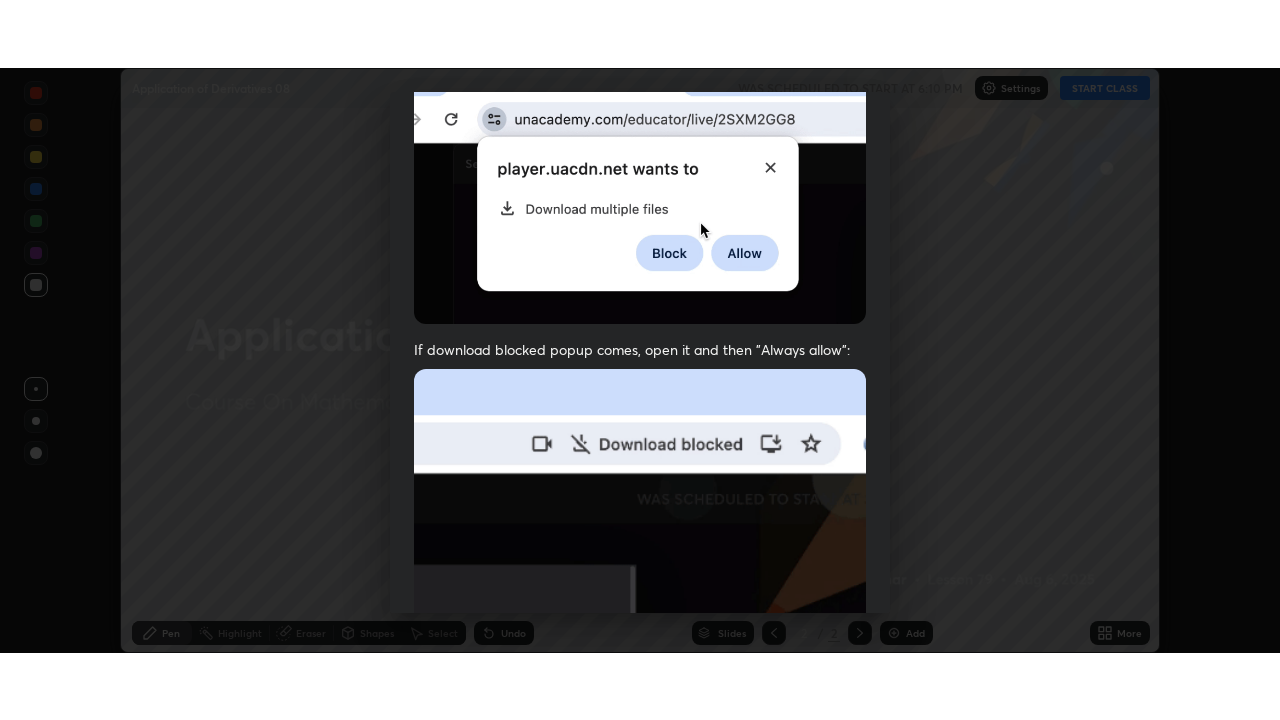 scroll, scrollTop: 479, scrollLeft: 0, axis: vertical 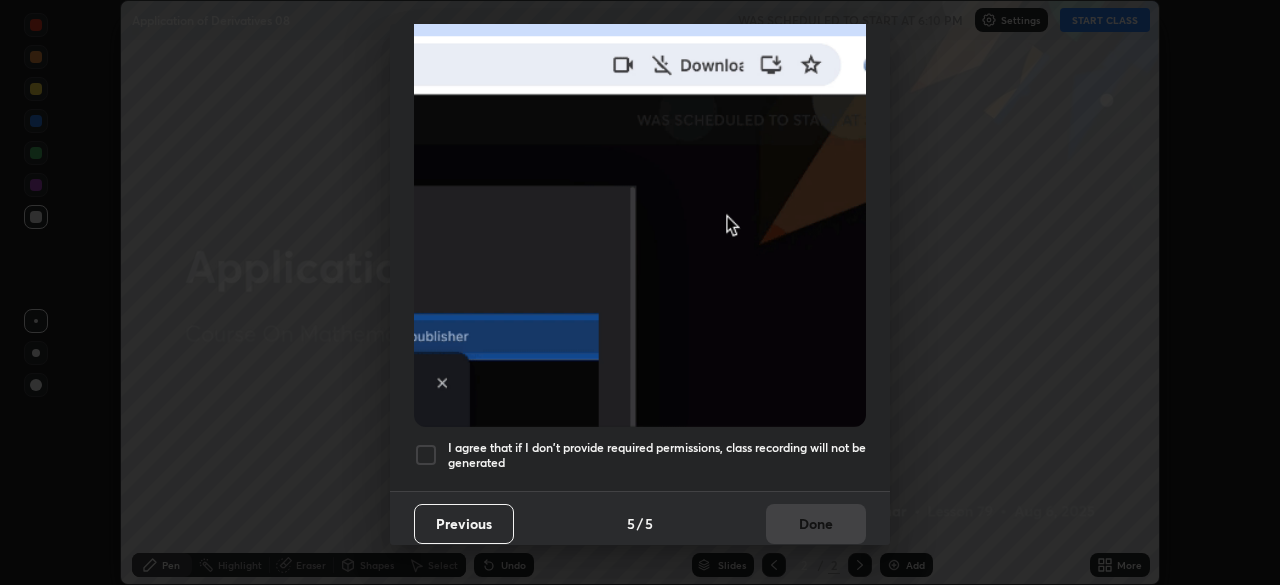click on "I agree that if I don't provide required permissions, class recording will not be generated" at bounding box center [657, 455] 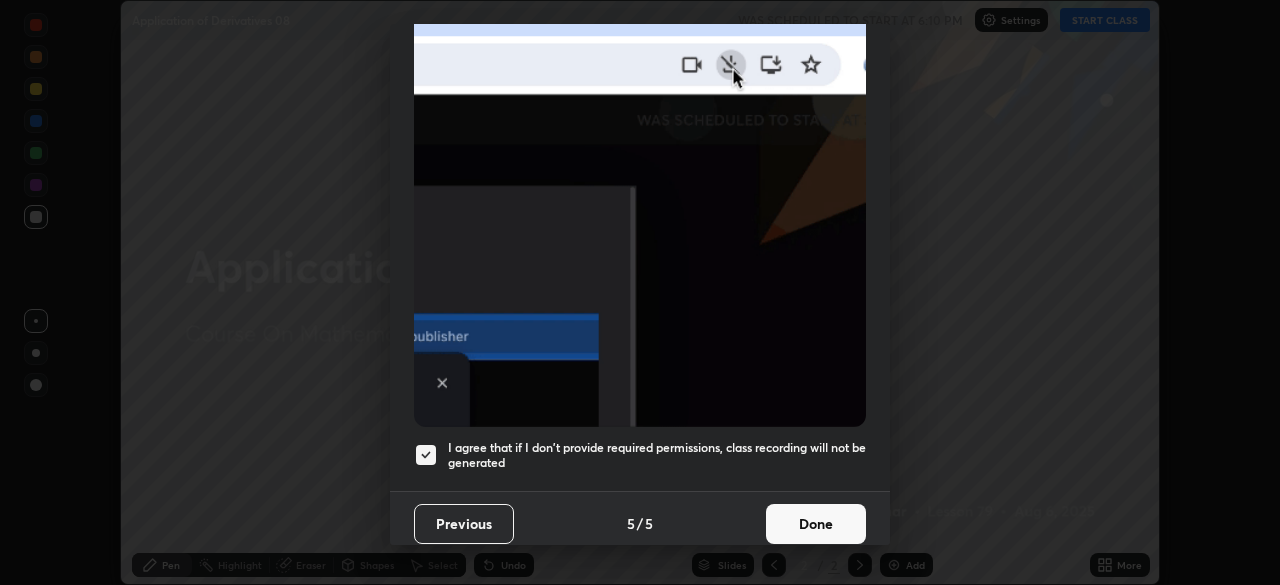 click on "Done" at bounding box center (816, 524) 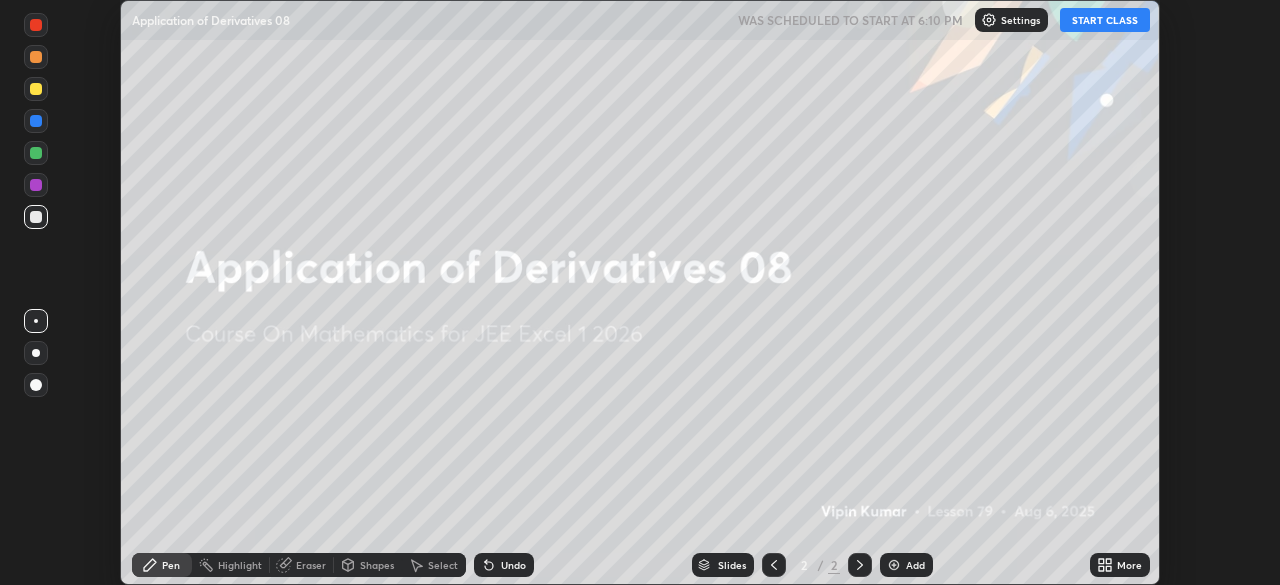 click on "START CLASS" at bounding box center (1105, 20) 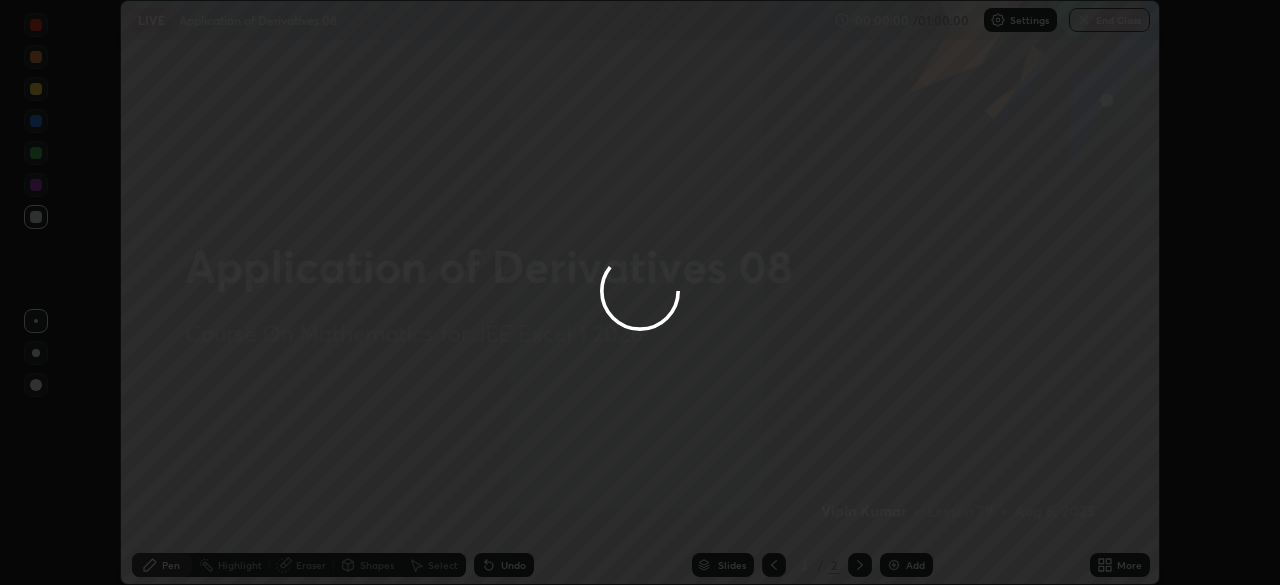click on "More" at bounding box center [1129, 565] 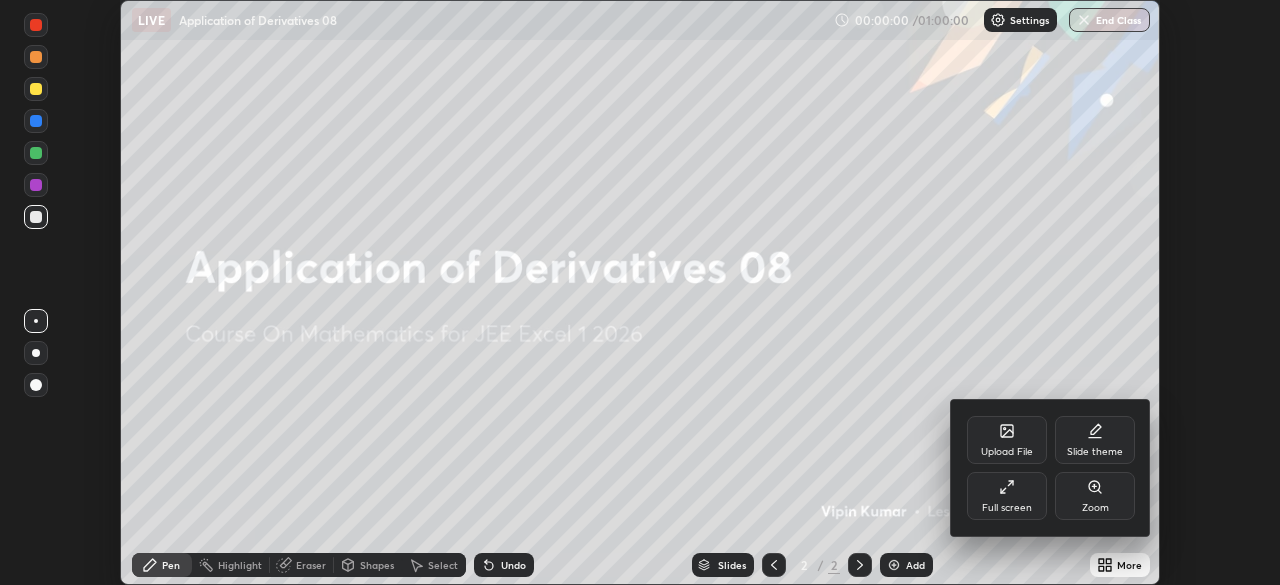 click on "Full screen" at bounding box center (1007, 496) 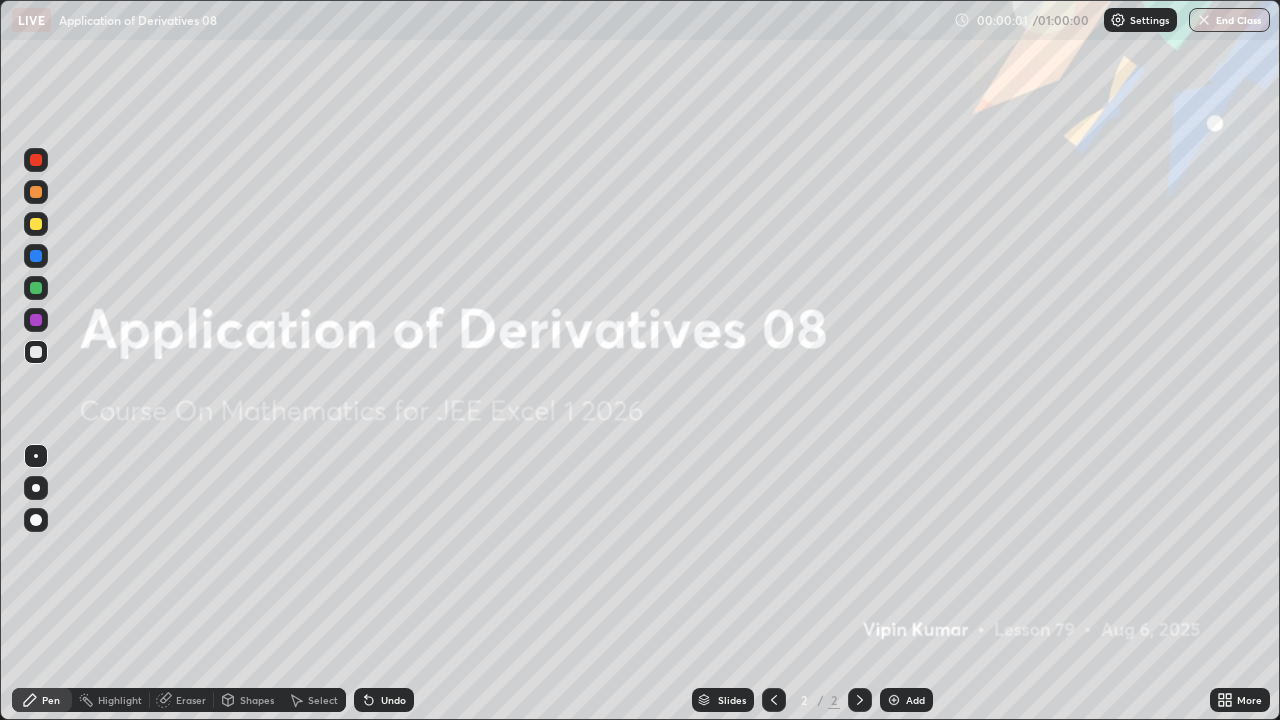scroll, scrollTop: 99280, scrollLeft: 98720, axis: both 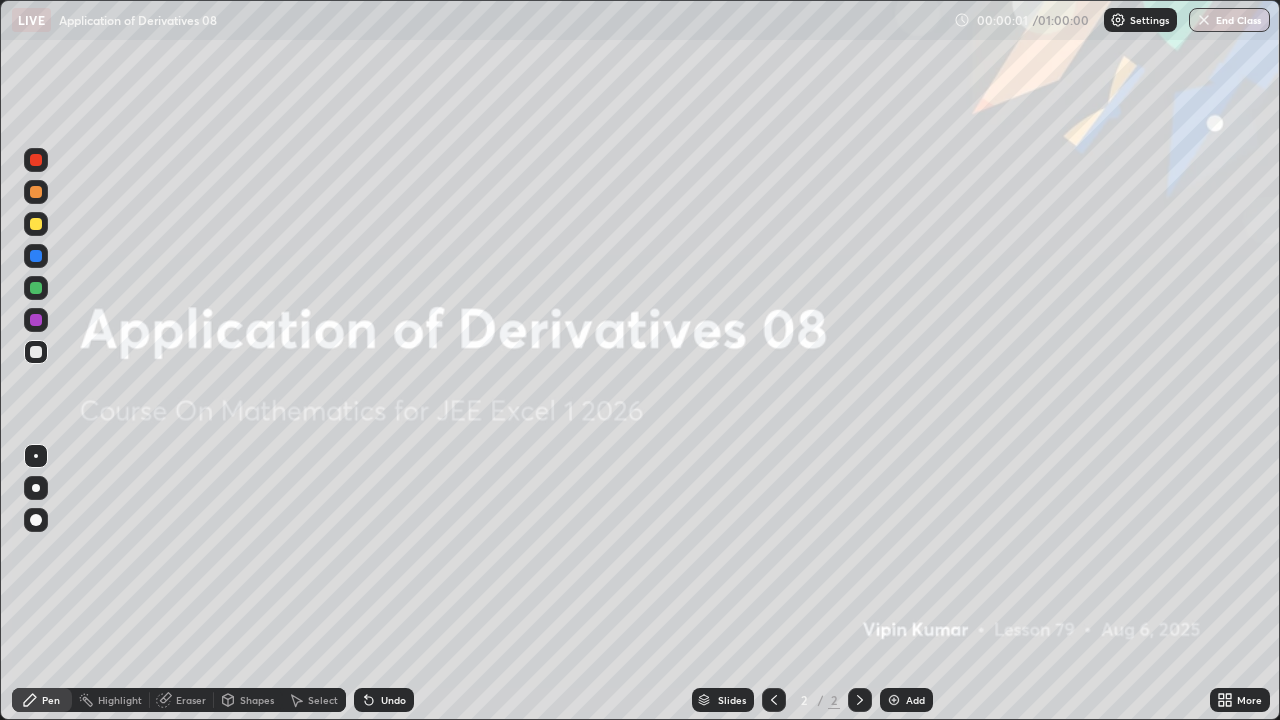 click on "Add" at bounding box center (915, 700) 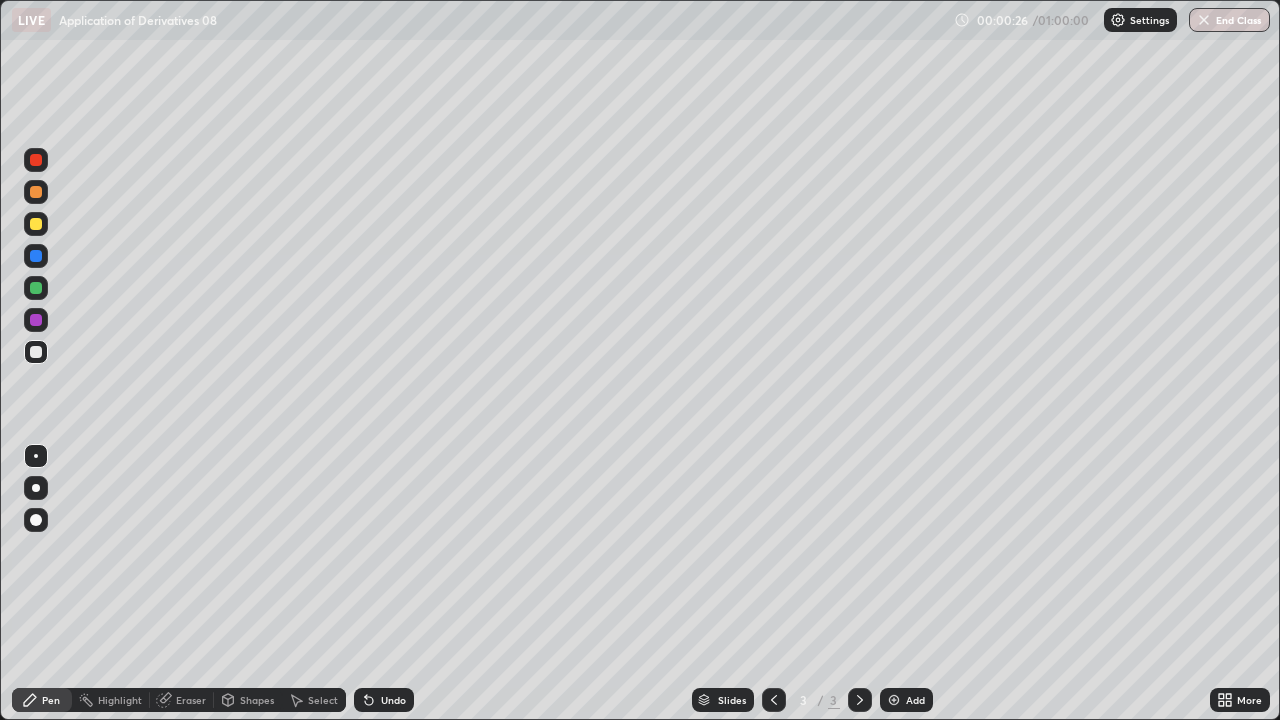 click on "Undo" at bounding box center [393, 700] 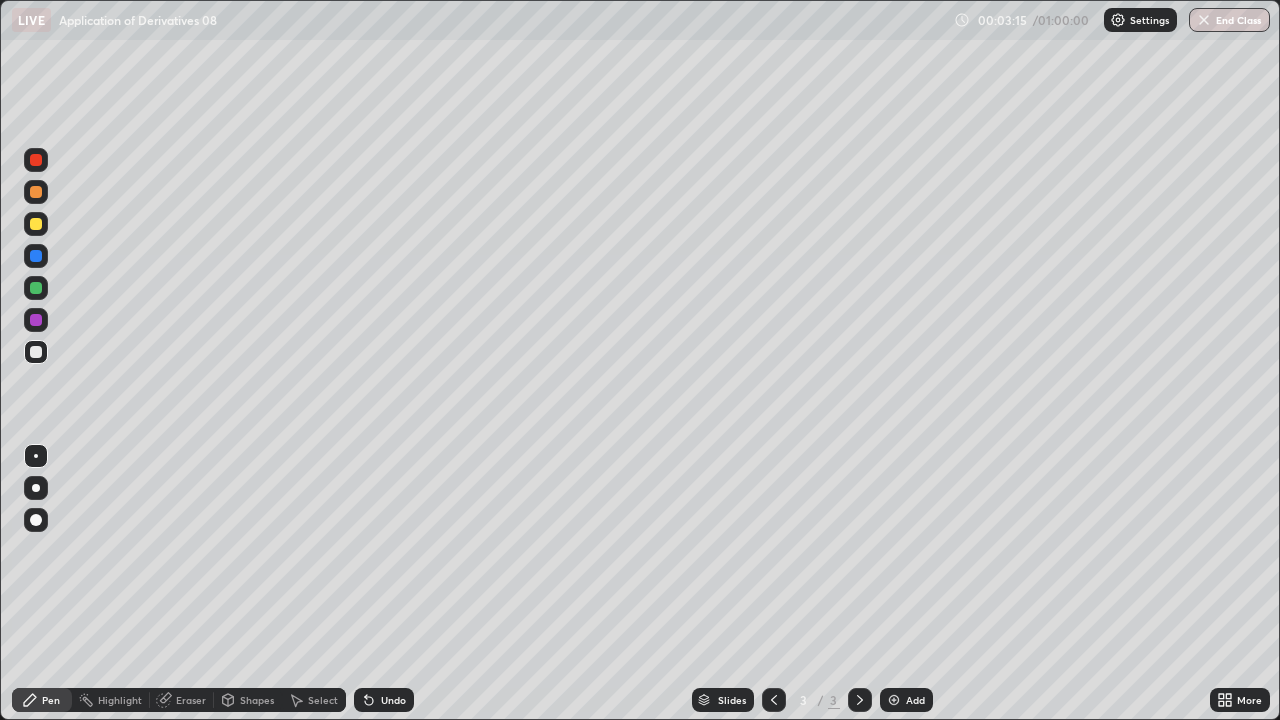 click on "Undo" at bounding box center [393, 700] 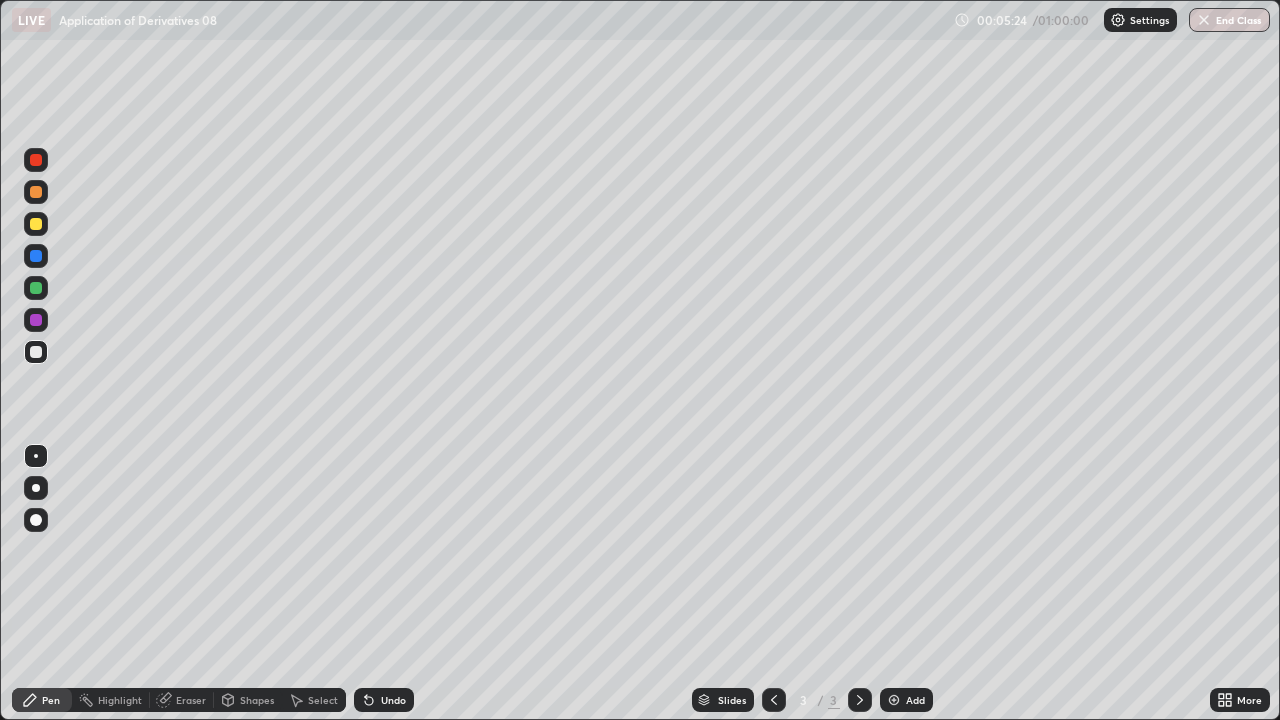 click at bounding box center (894, 700) 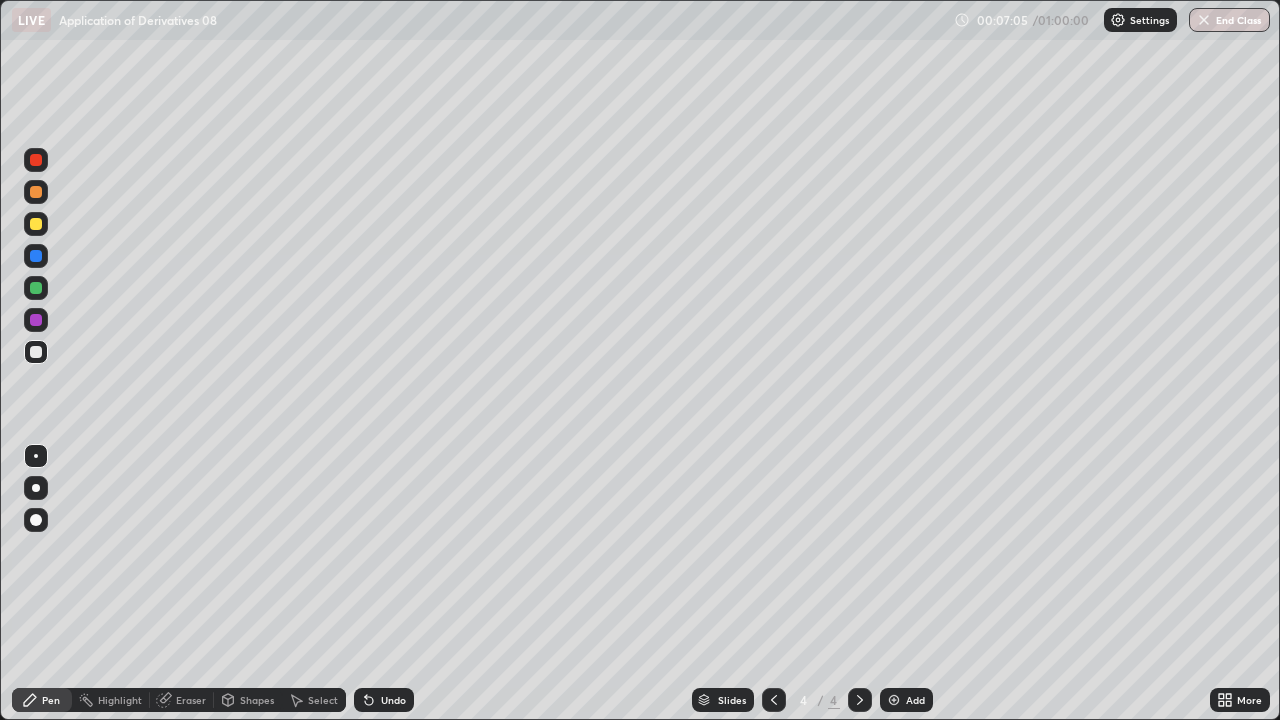click on "Add" at bounding box center [915, 700] 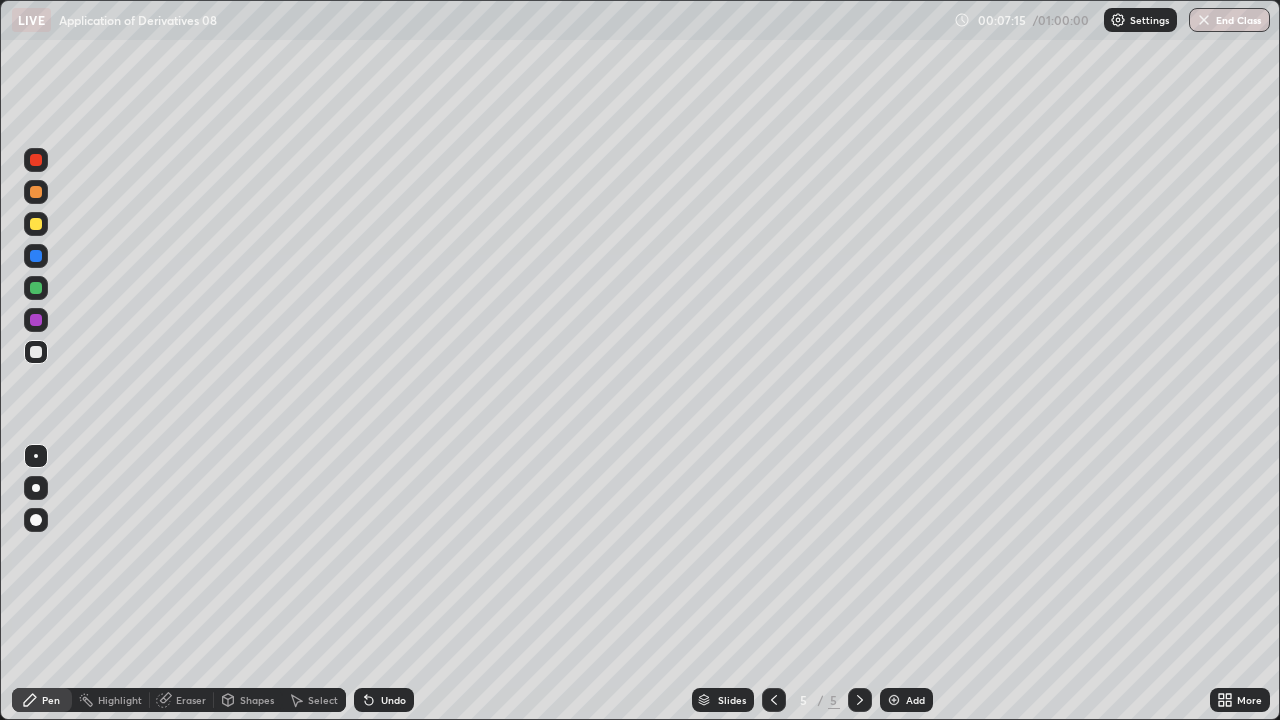 click on "Undo" at bounding box center (393, 700) 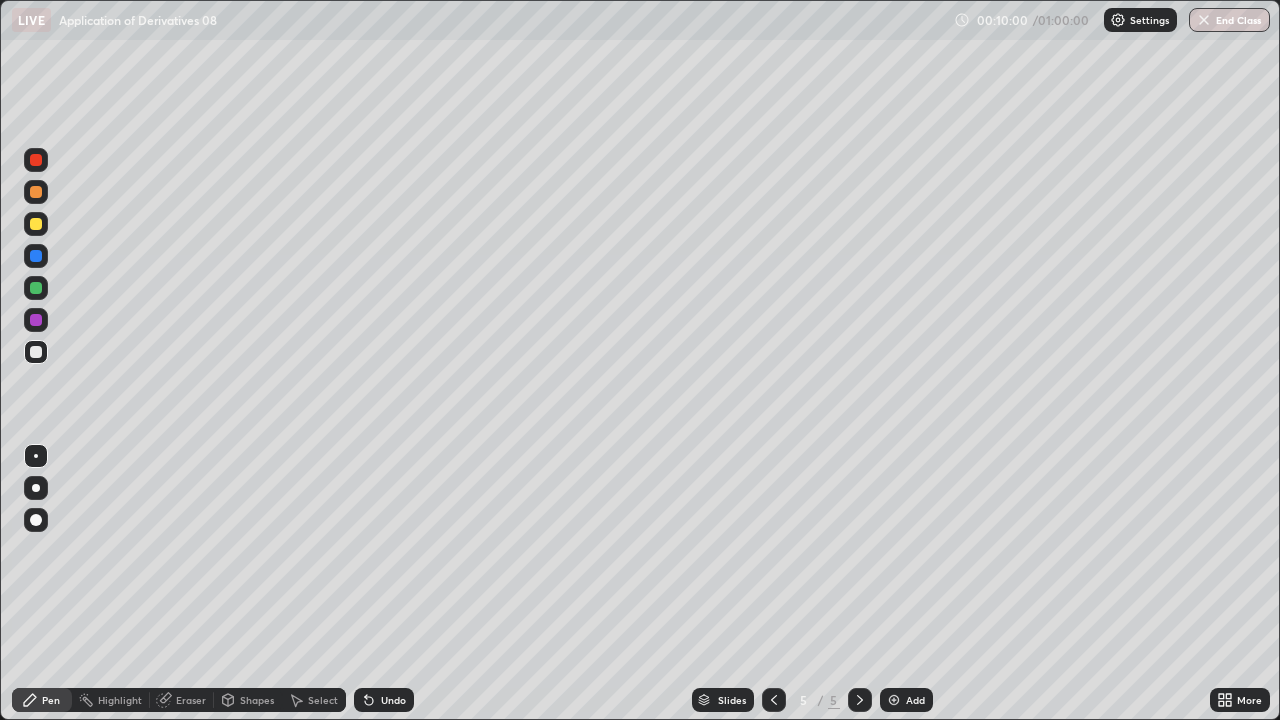 click on "Add" at bounding box center (915, 700) 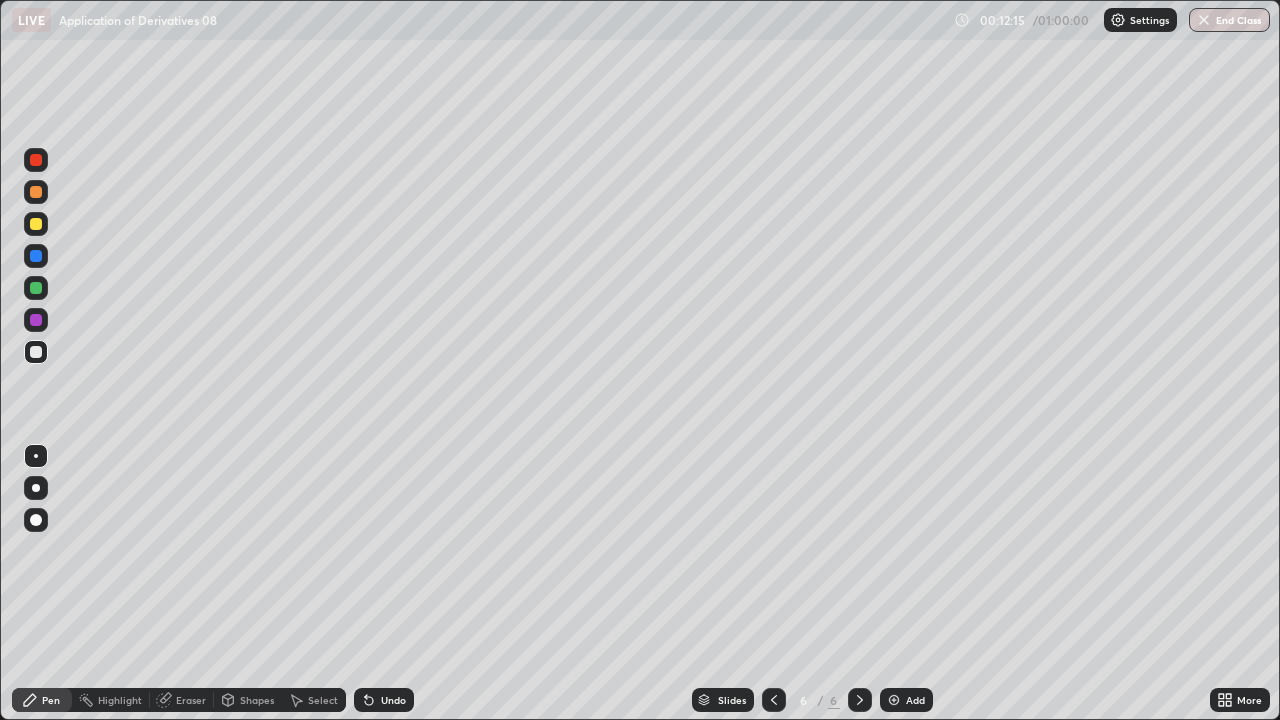 click on "Add" at bounding box center [915, 700] 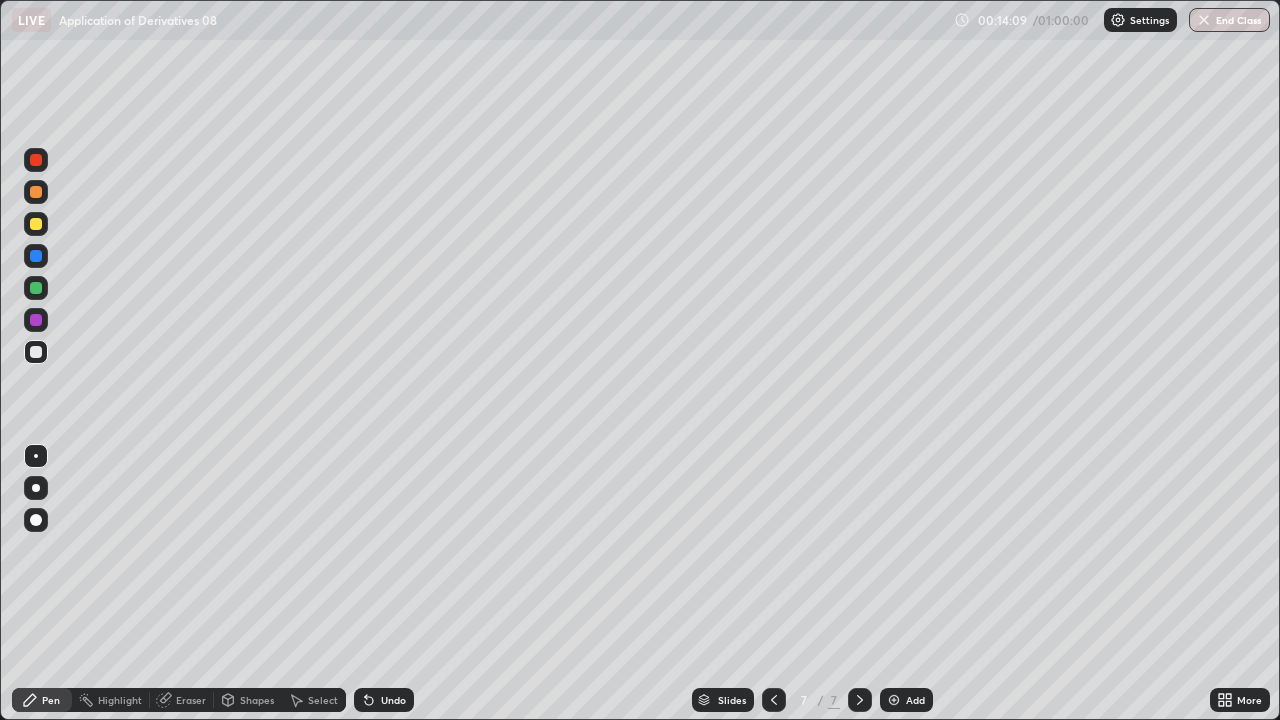 click on "Add" at bounding box center (915, 700) 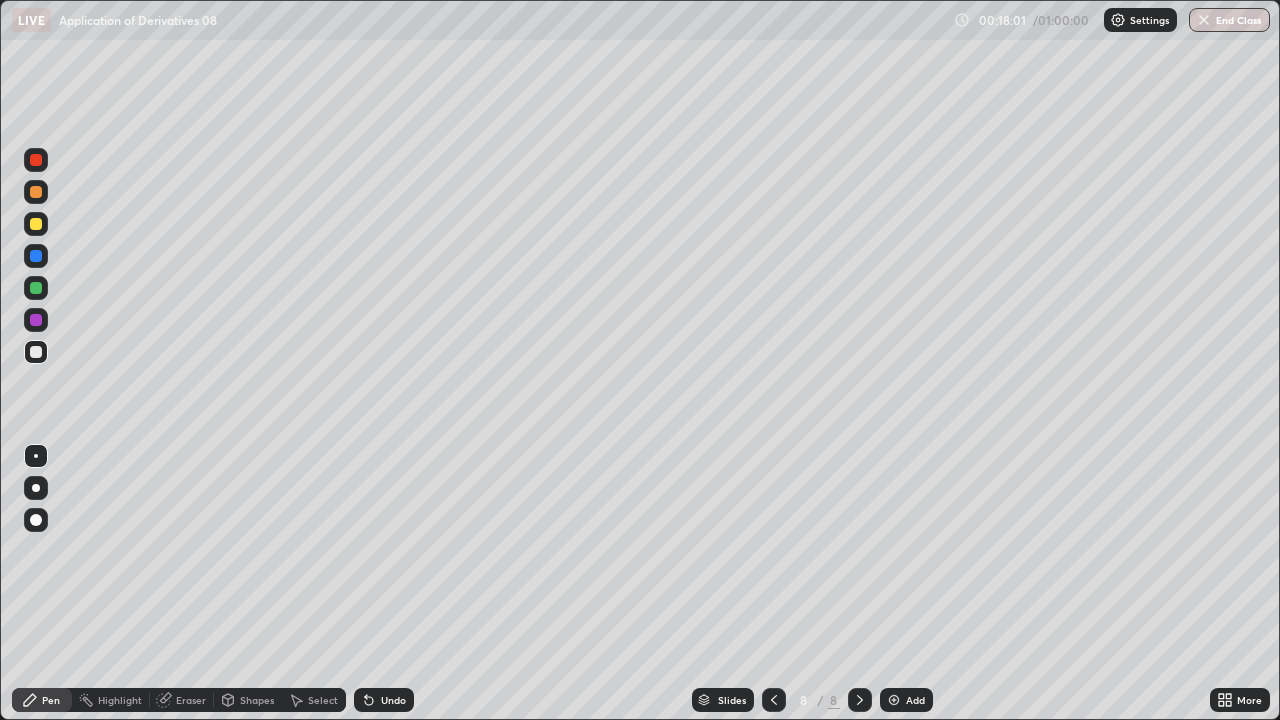 click on "Undo" at bounding box center (393, 700) 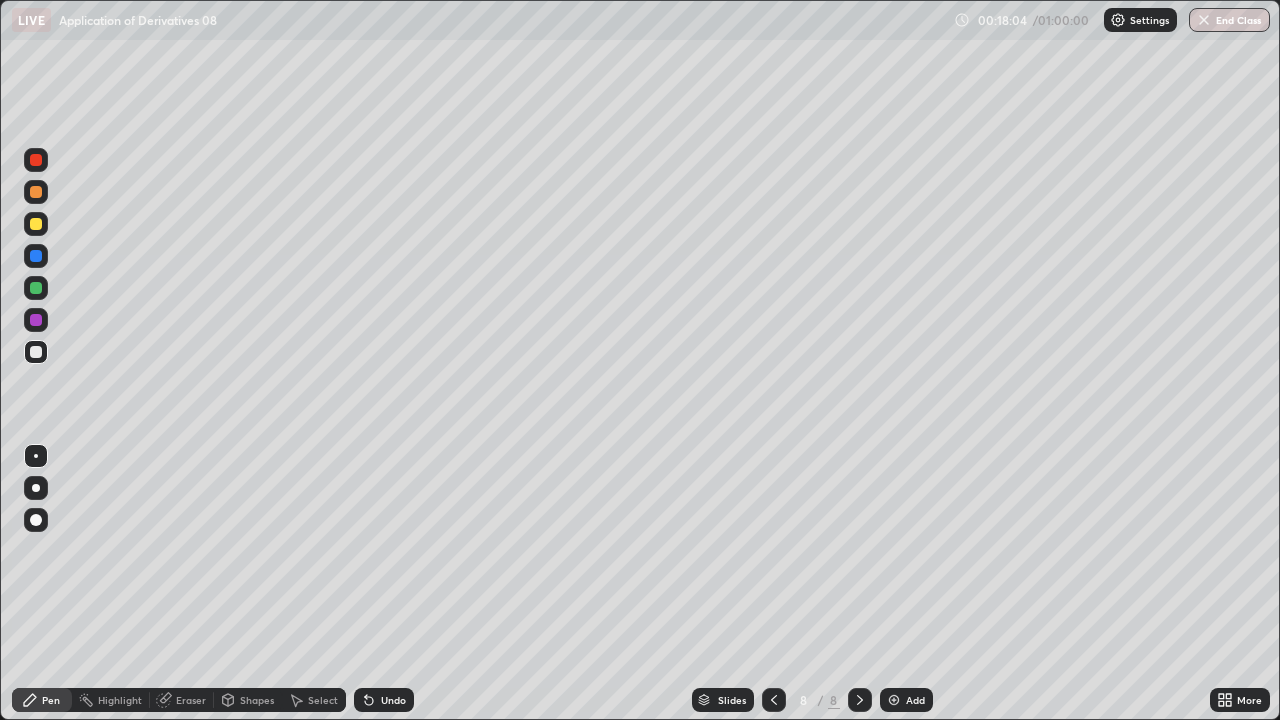 click on "Add" at bounding box center (906, 700) 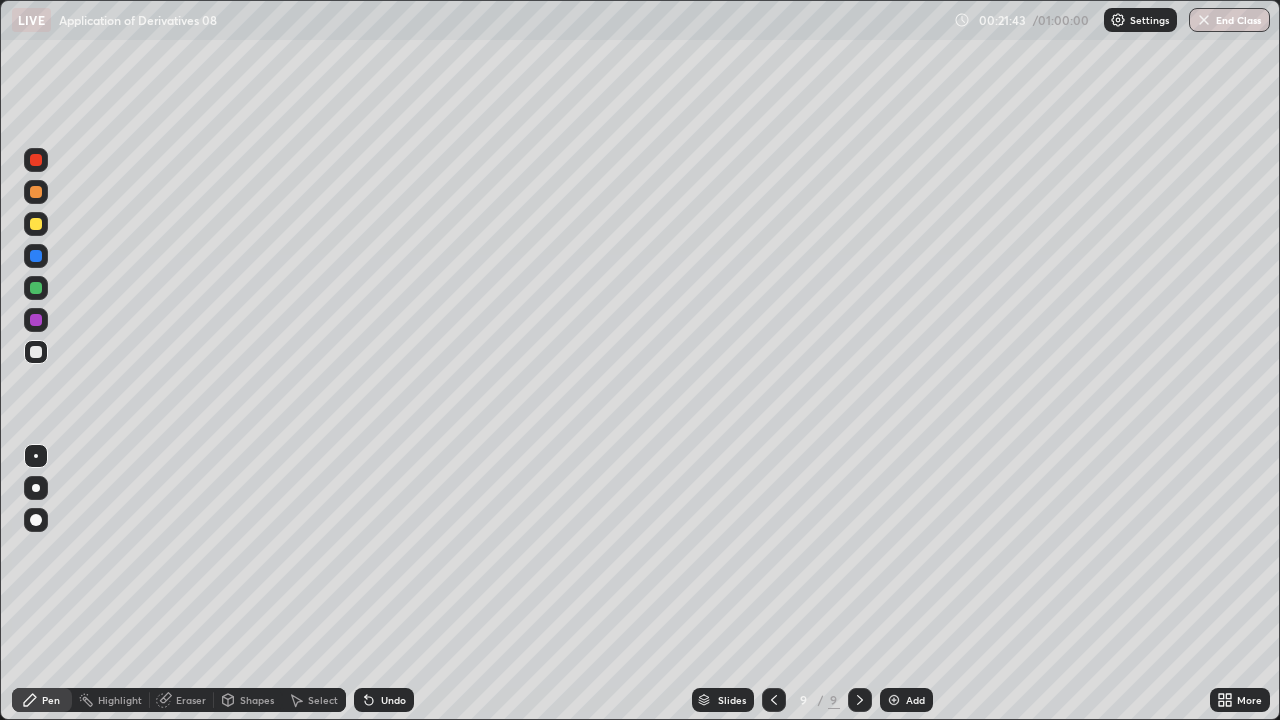 click at bounding box center (894, 700) 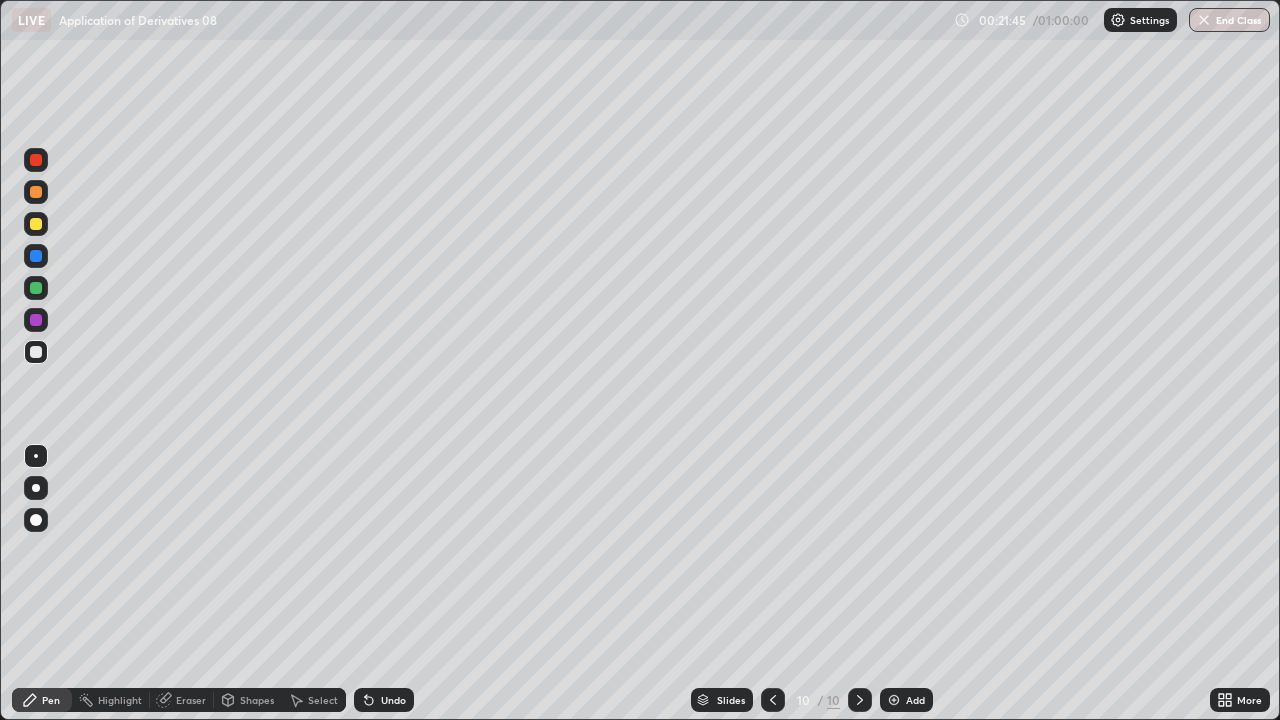 click 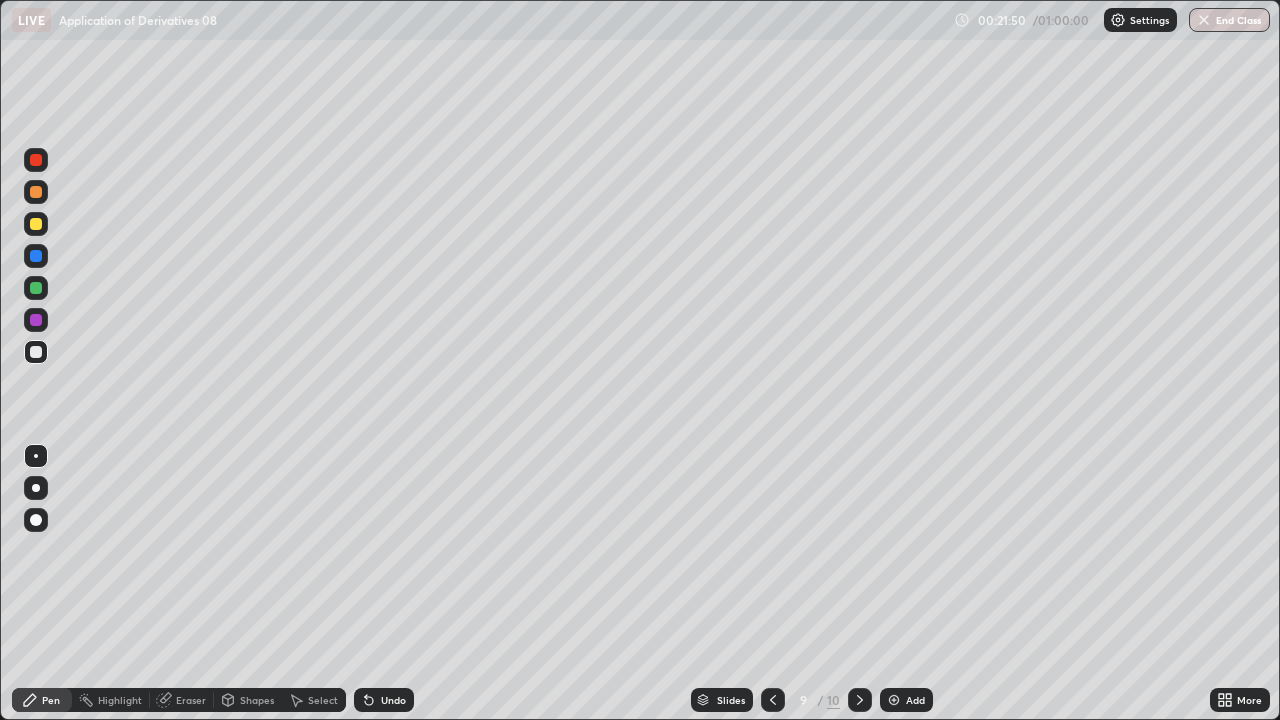 click on "Add" at bounding box center (915, 700) 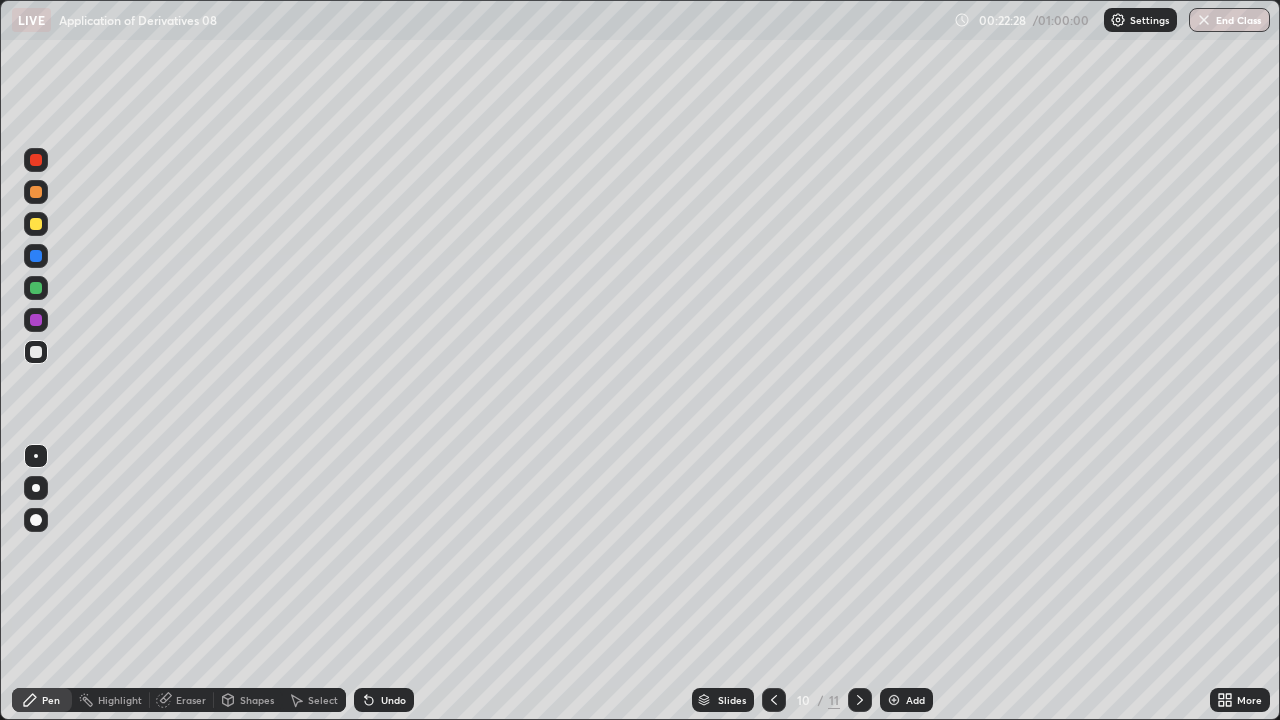 click on "Undo" at bounding box center (393, 700) 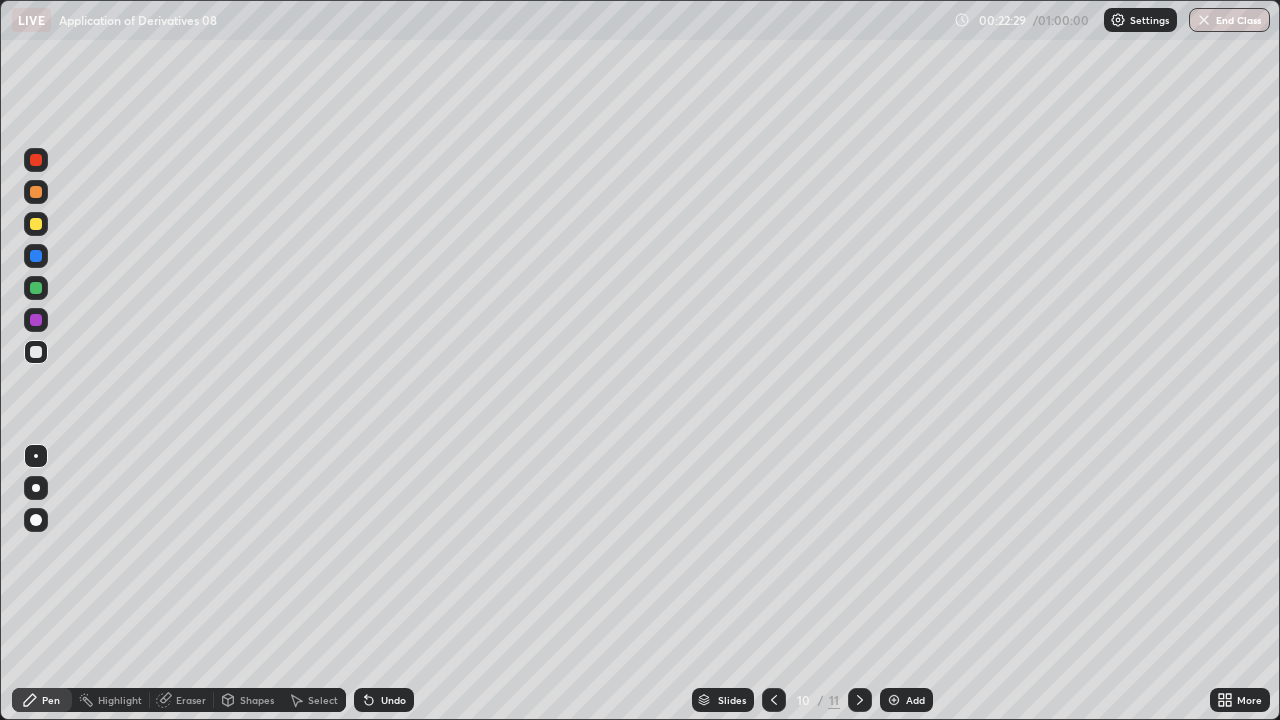 click on "Undo" at bounding box center [393, 700] 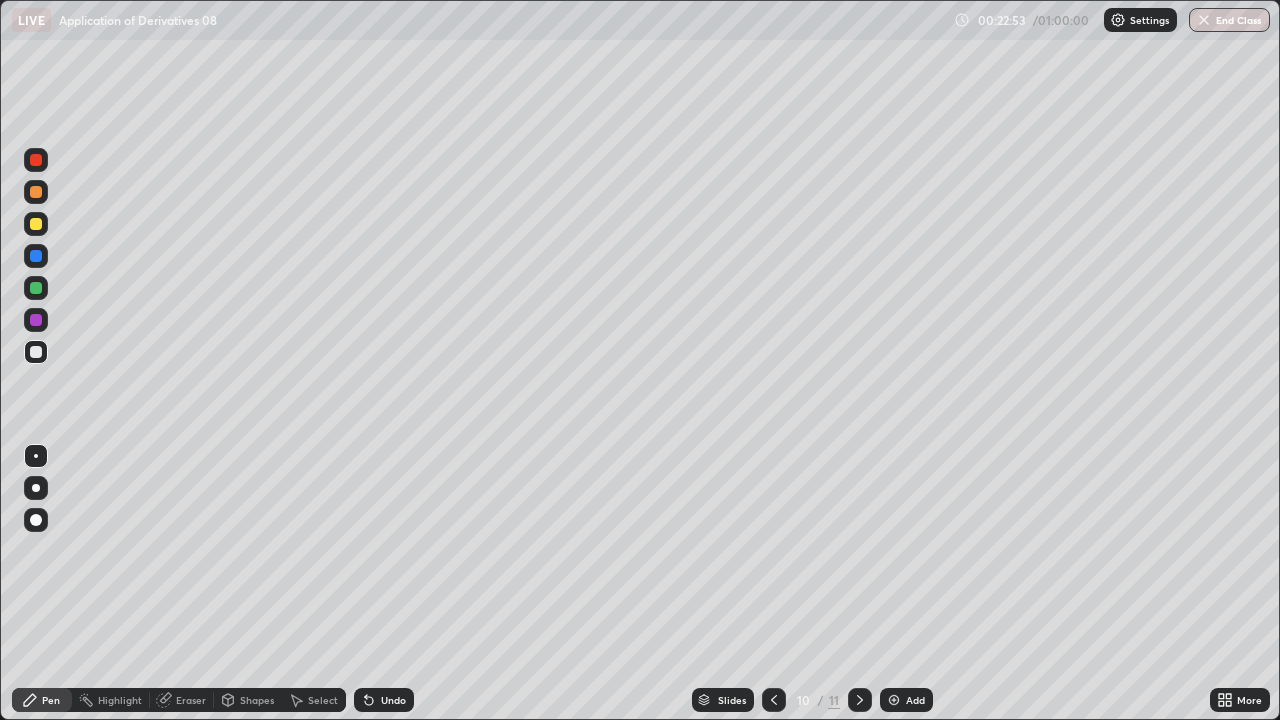 click on "Undo" at bounding box center (384, 700) 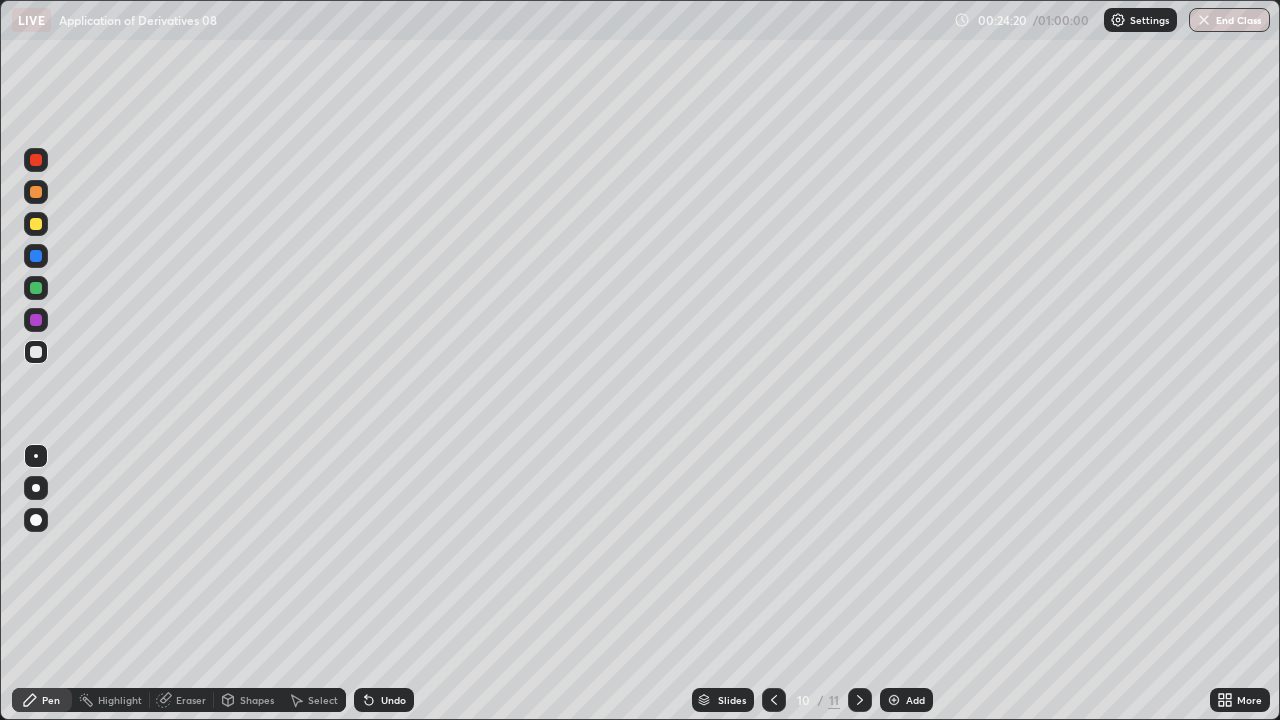 click on "Add" at bounding box center [915, 700] 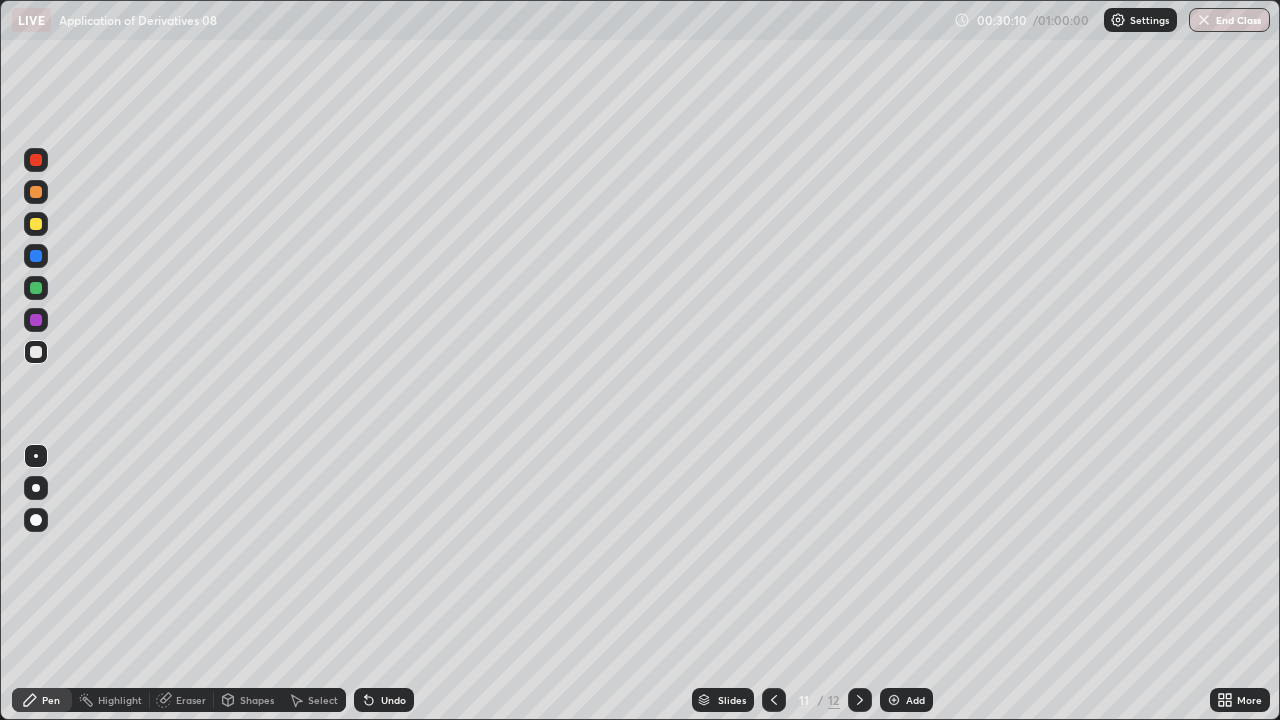 click on "Add" at bounding box center (915, 700) 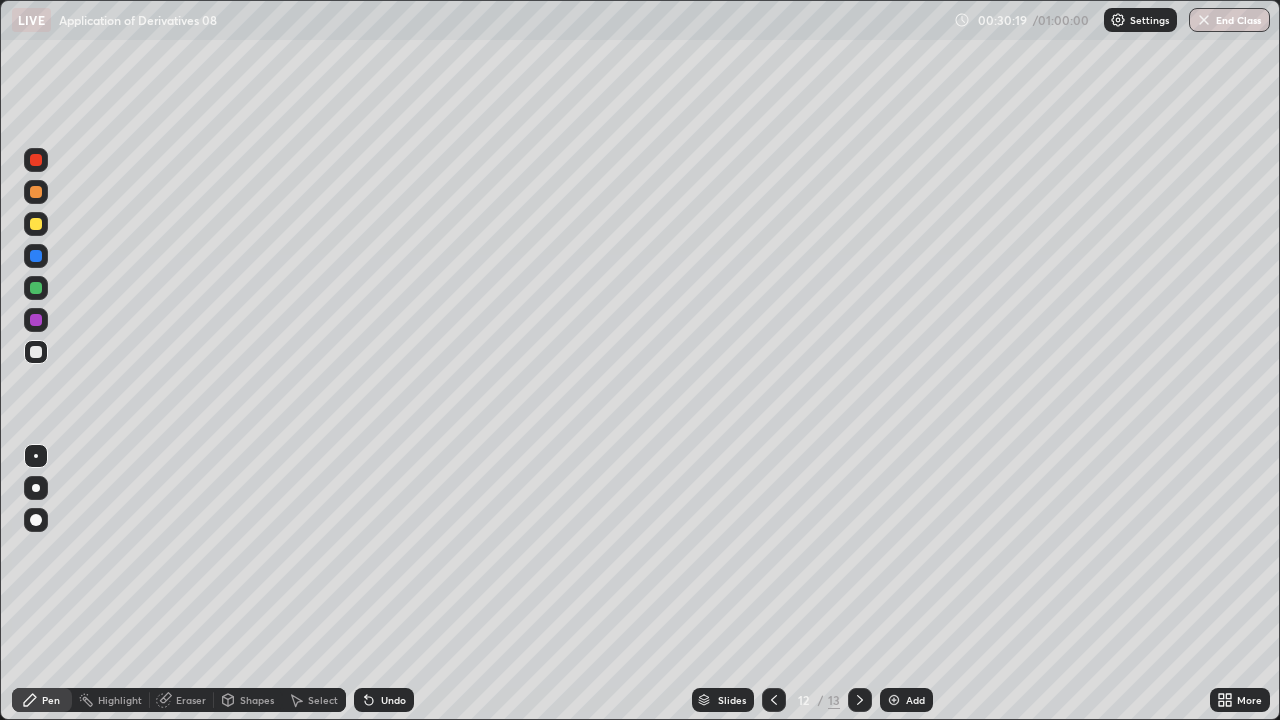 click on "Undo" at bounding box center (384, 700) 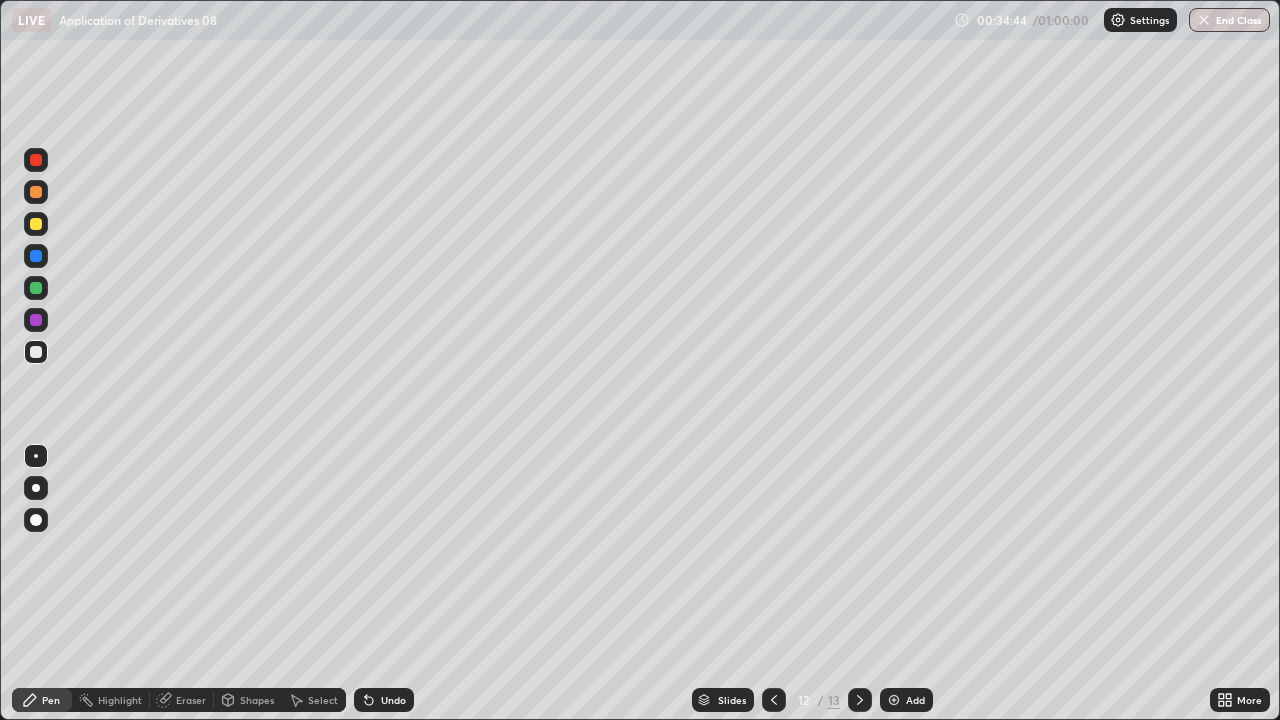 click on "Undo" at bounding box center [384, 700] 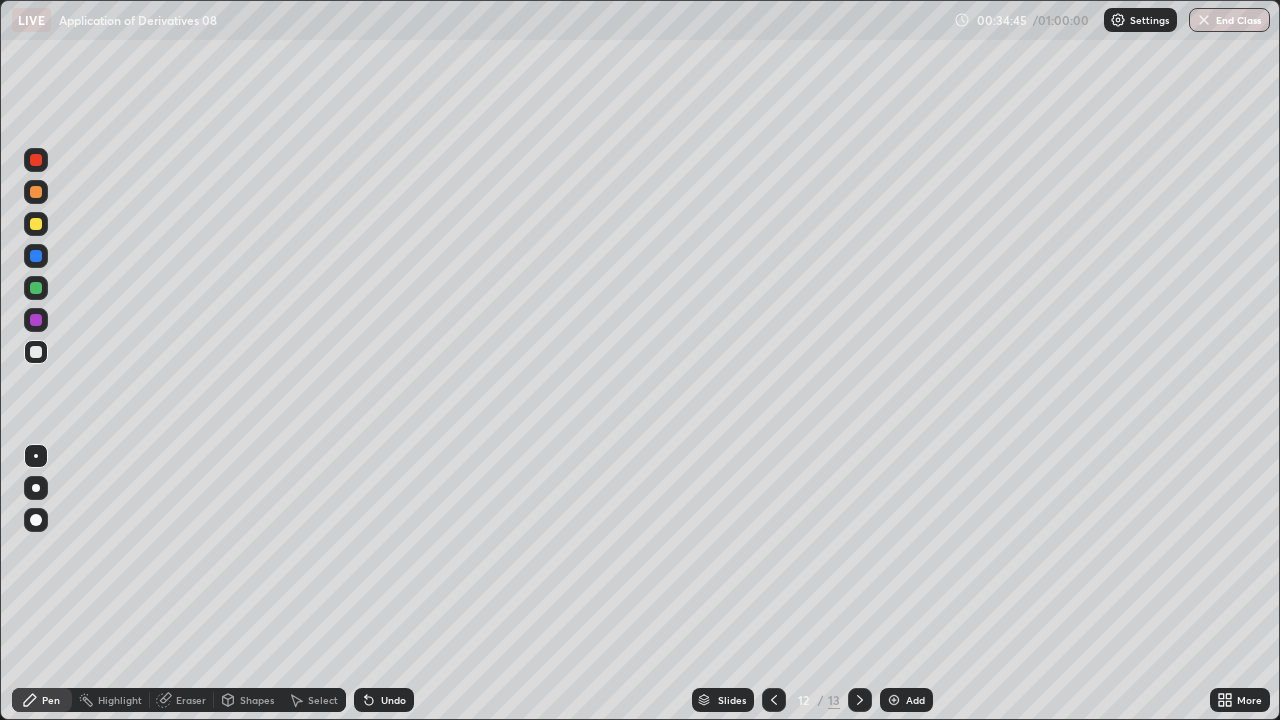 click on "Undo" at bounding box center [384, 700] 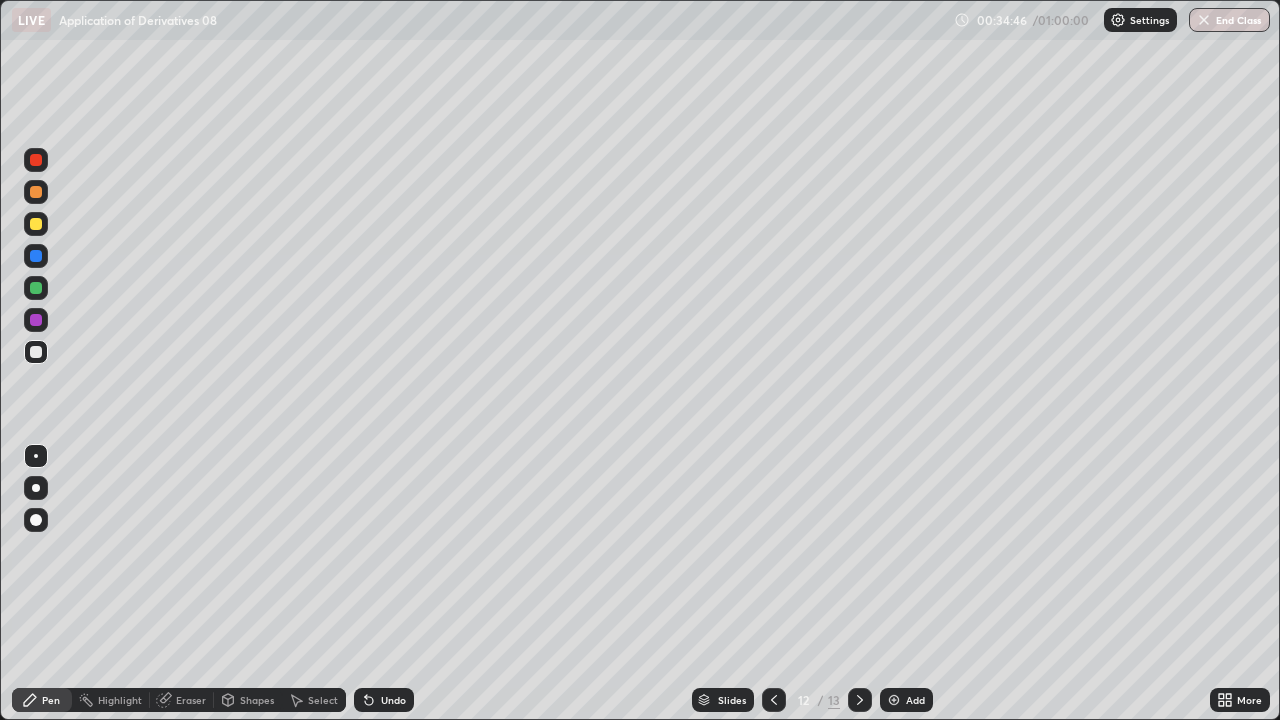 click on "Undo" at bounding box center [393, 700] 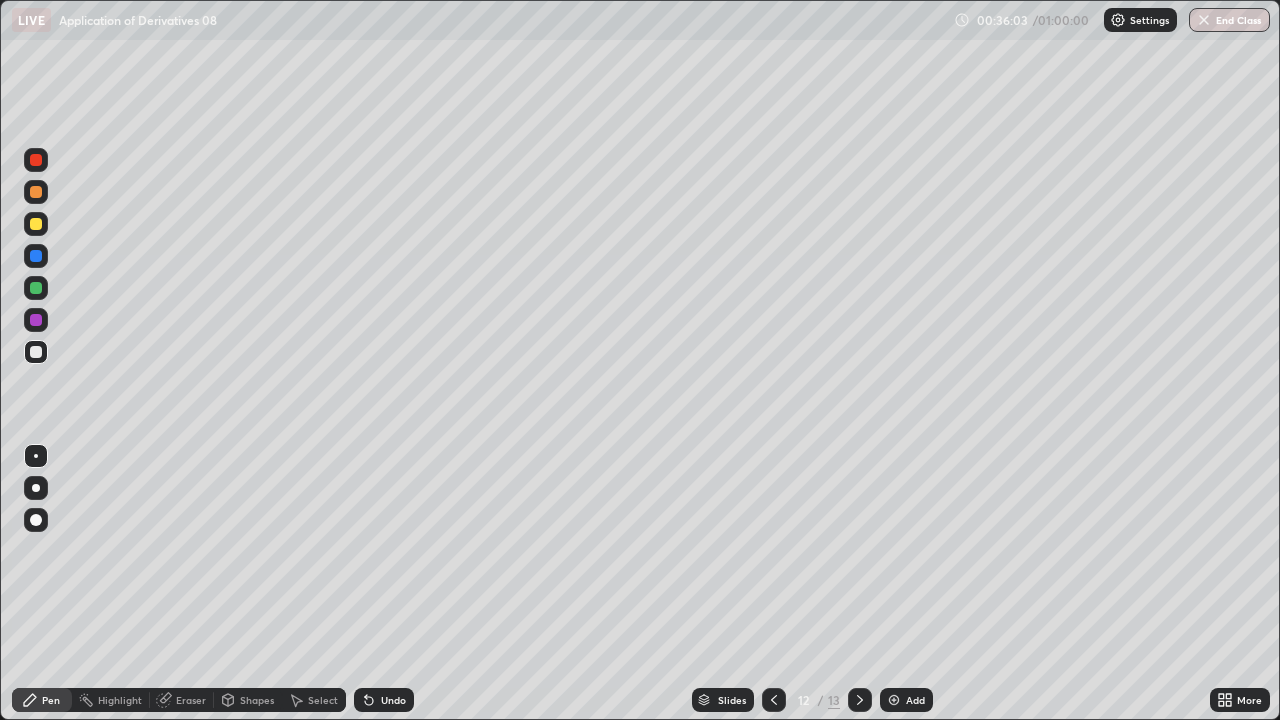 click 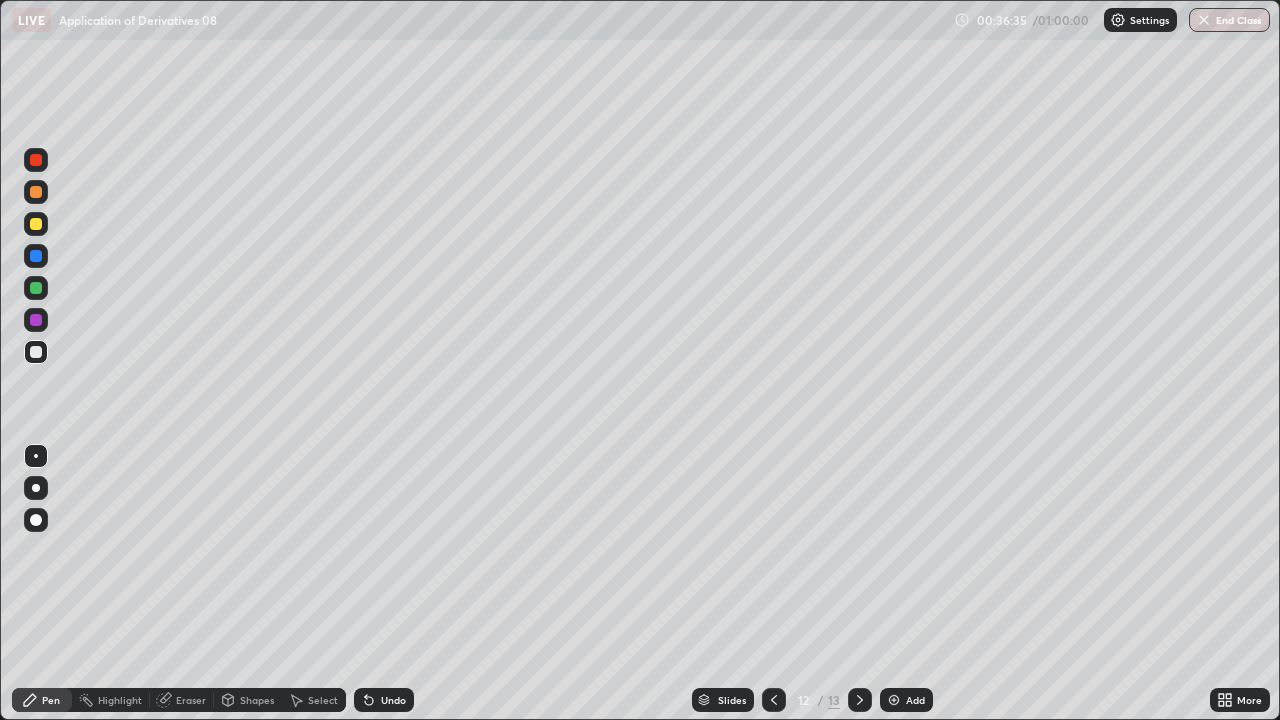 click on "Eraser" at bounding box center [182, 700] 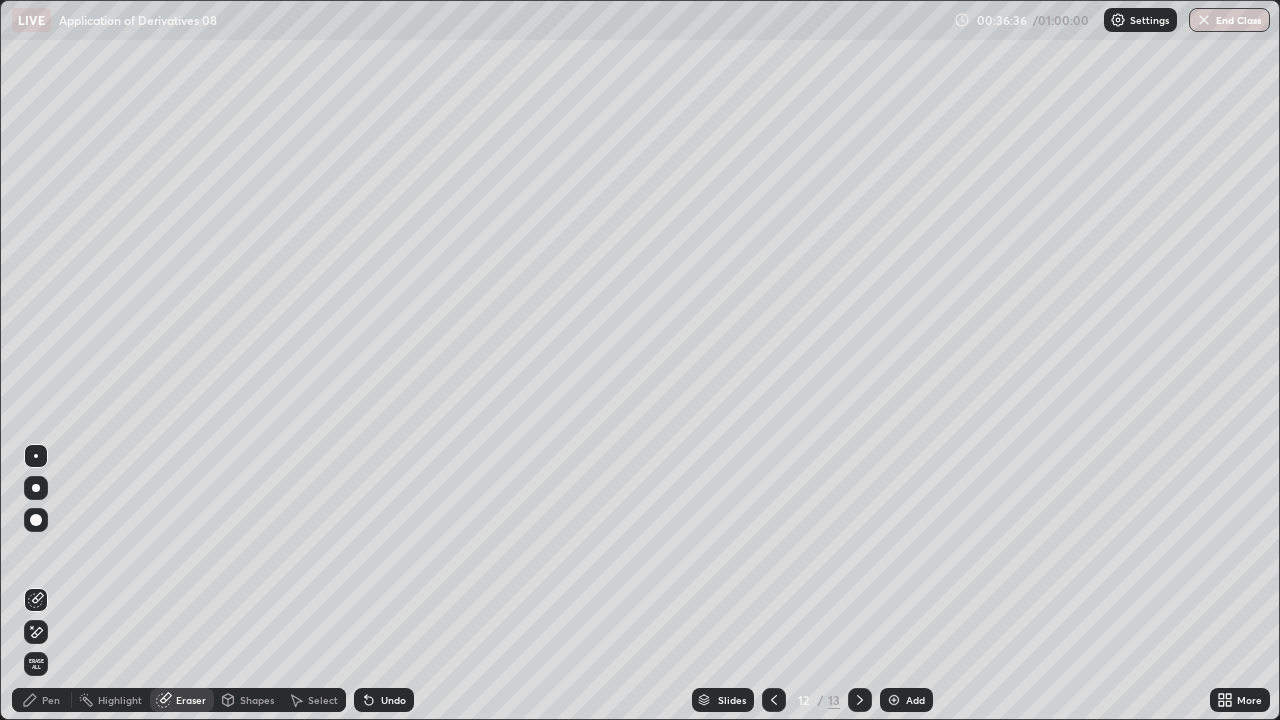 click on "Eraser" at bounding box center [182, 700] 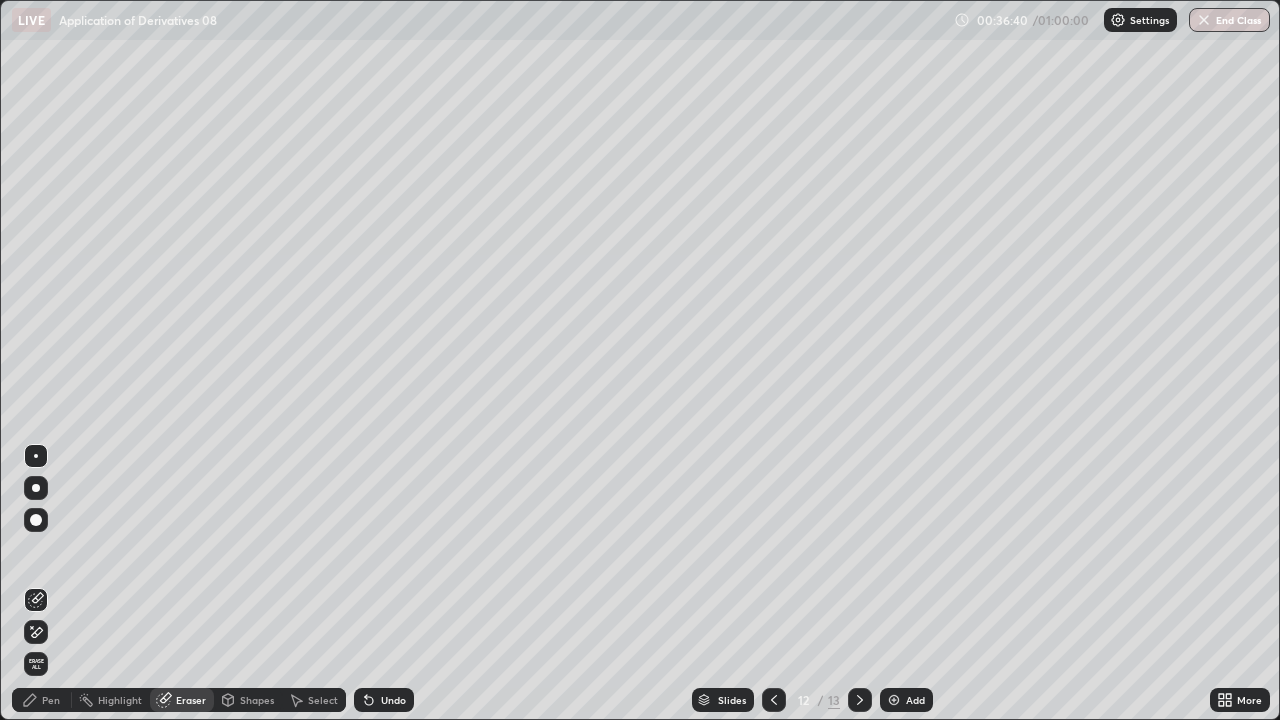 click on "Pen" at bounding box center [51, 700] 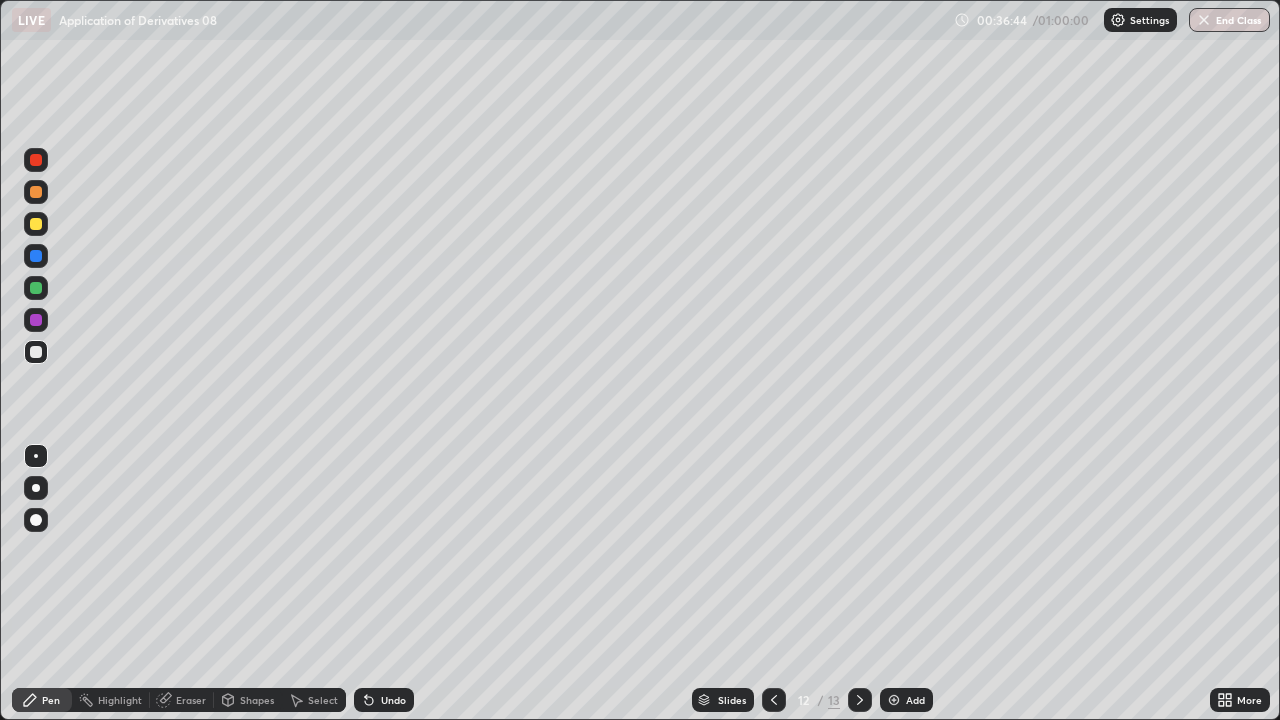 click on "Shapes" at bounding box center (248, 700) 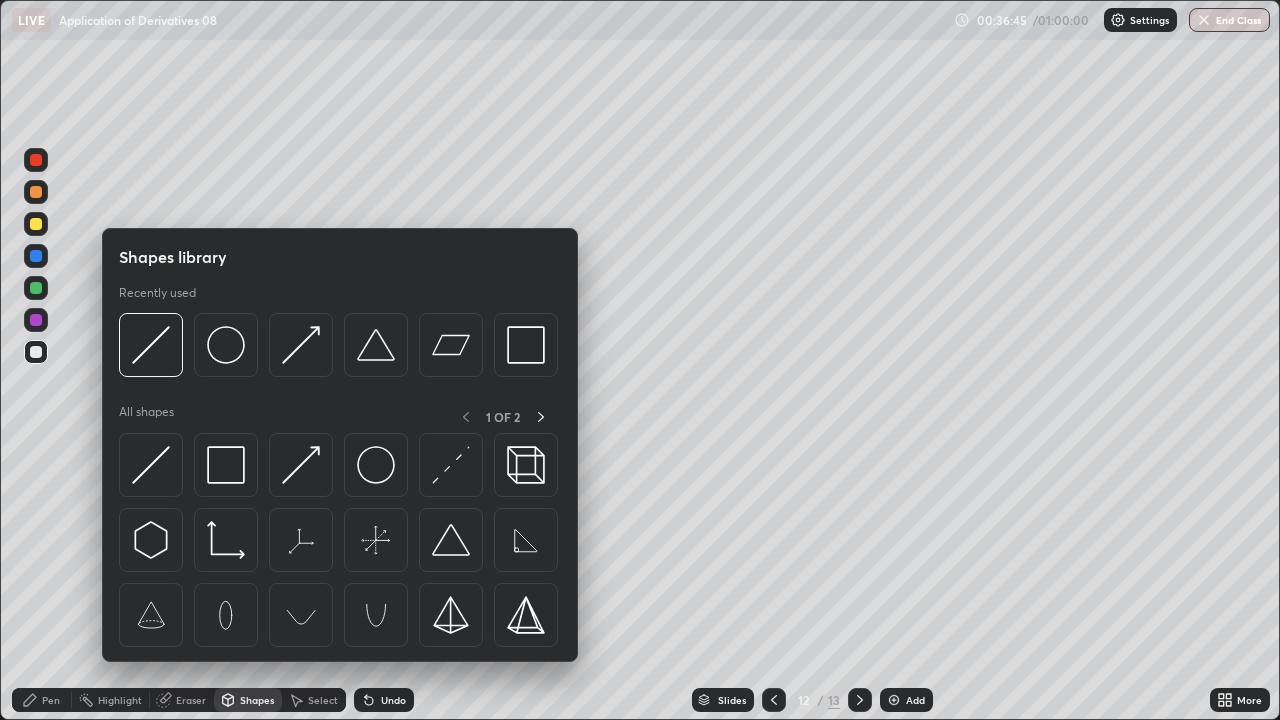 click on "Erase all" at bounding box center (36, 360) 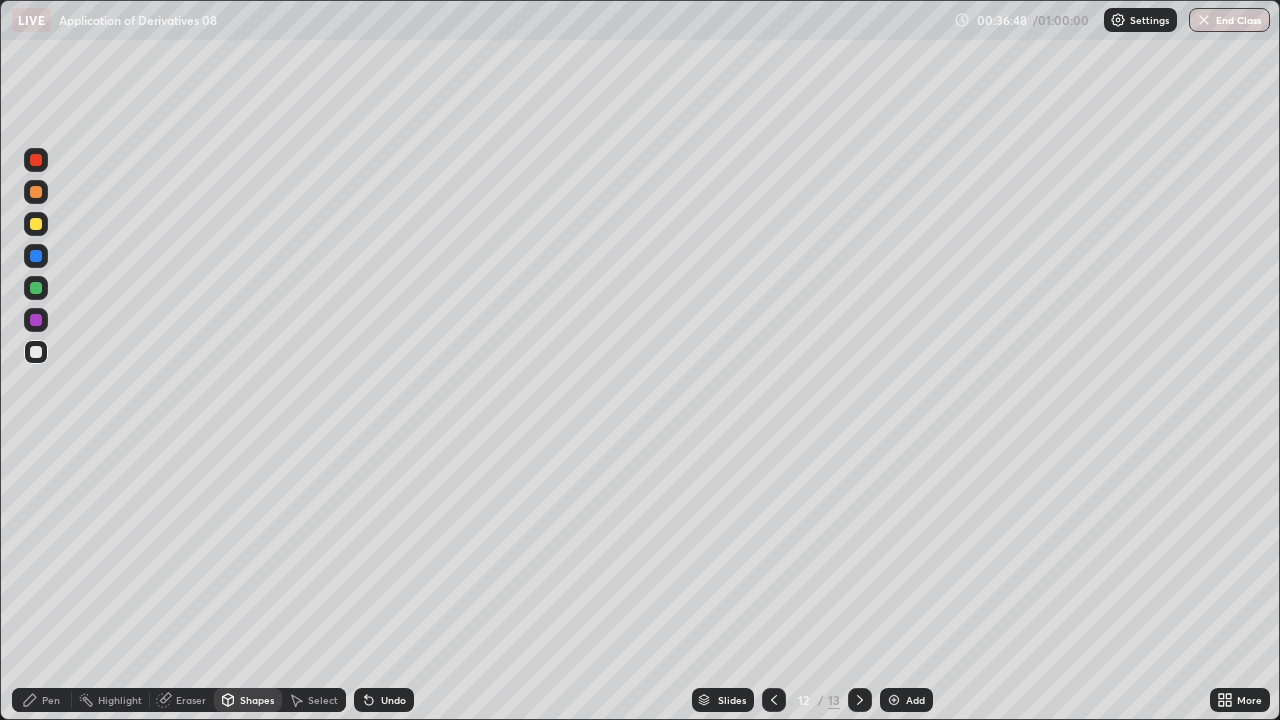 click on "Pen" at bounding box center (51, 700) 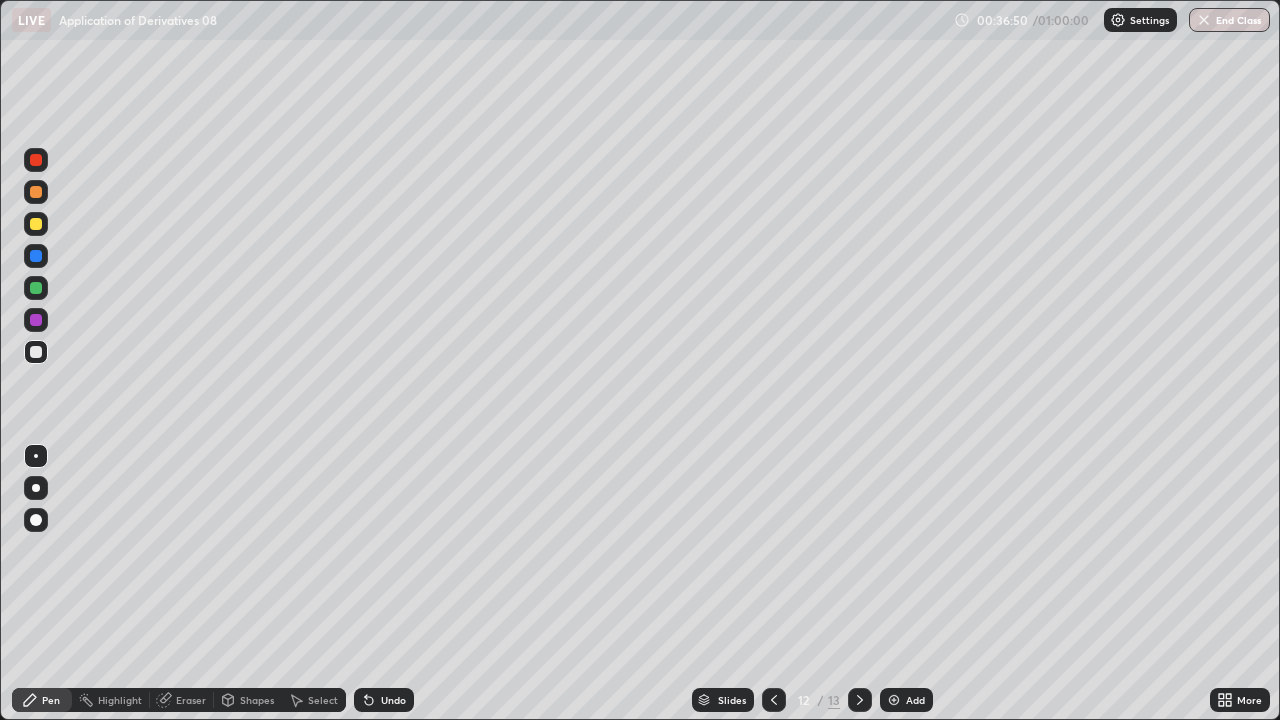click on "Shapes" at bounding box center [248, 700] 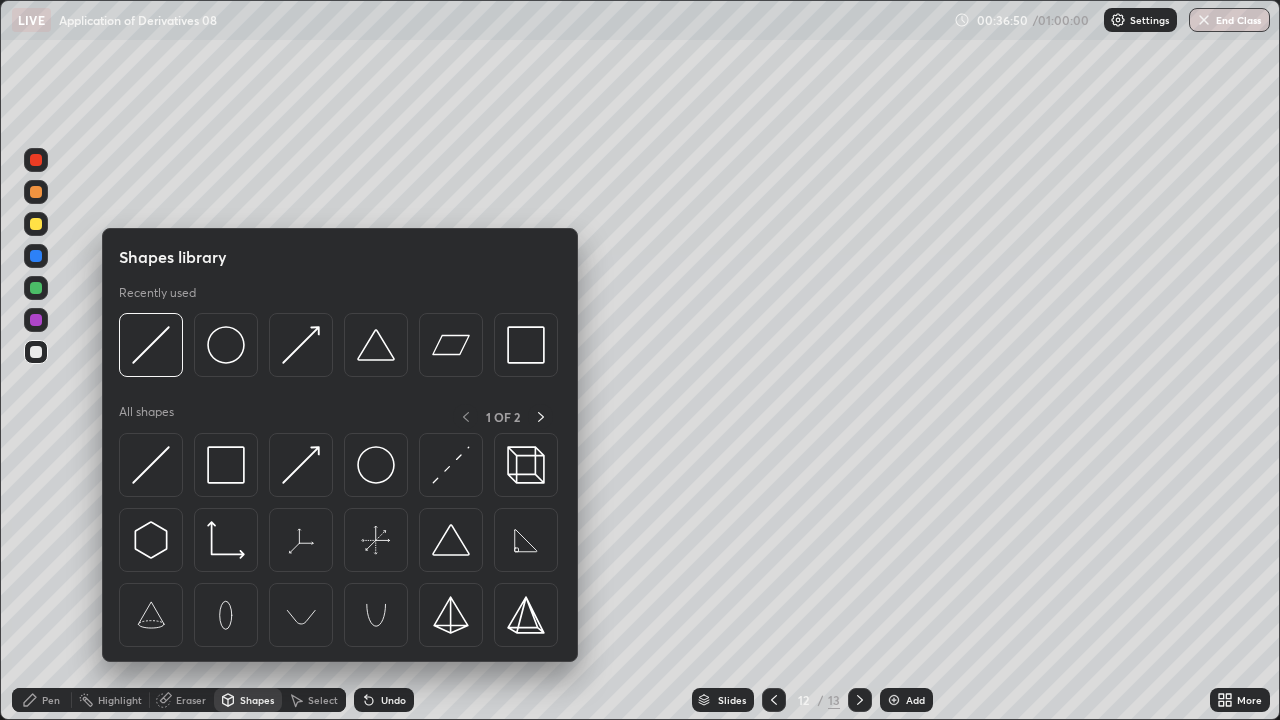 click on "Shapes library Recently used All shapes 1 OF 2" at bounding box center (340, 445) 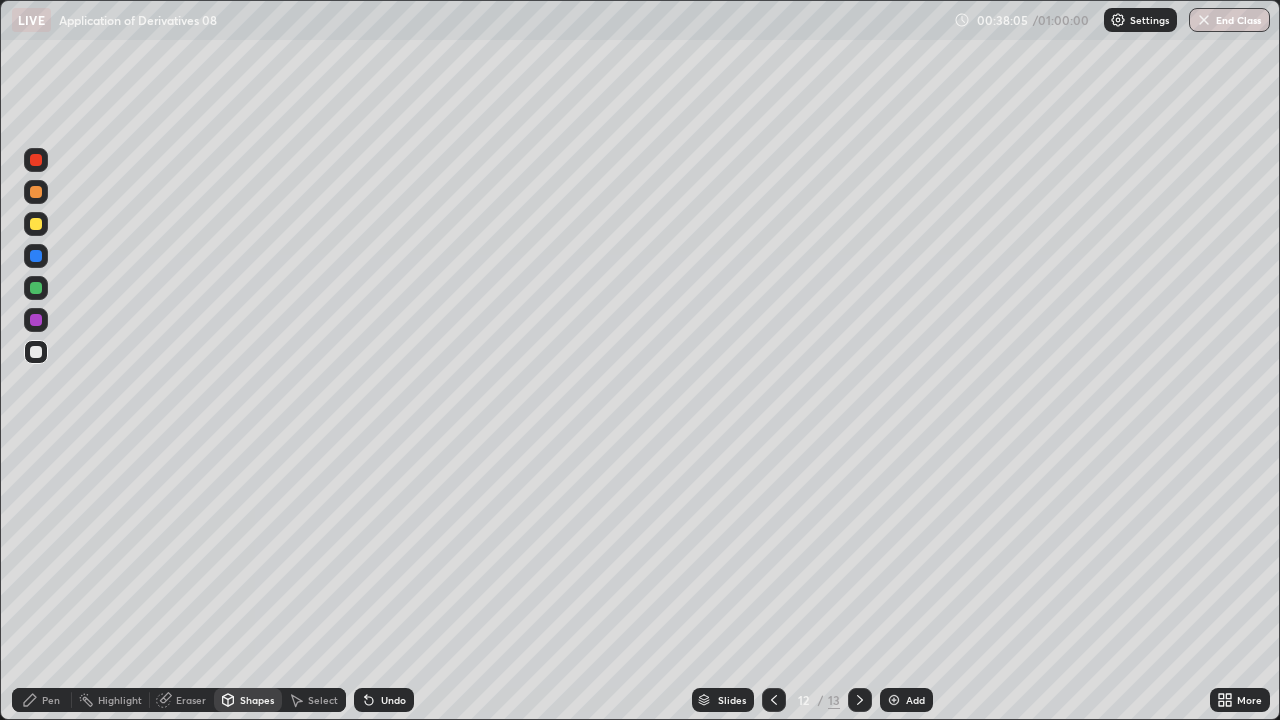 click on "Add" at bounding box center (906, 700) 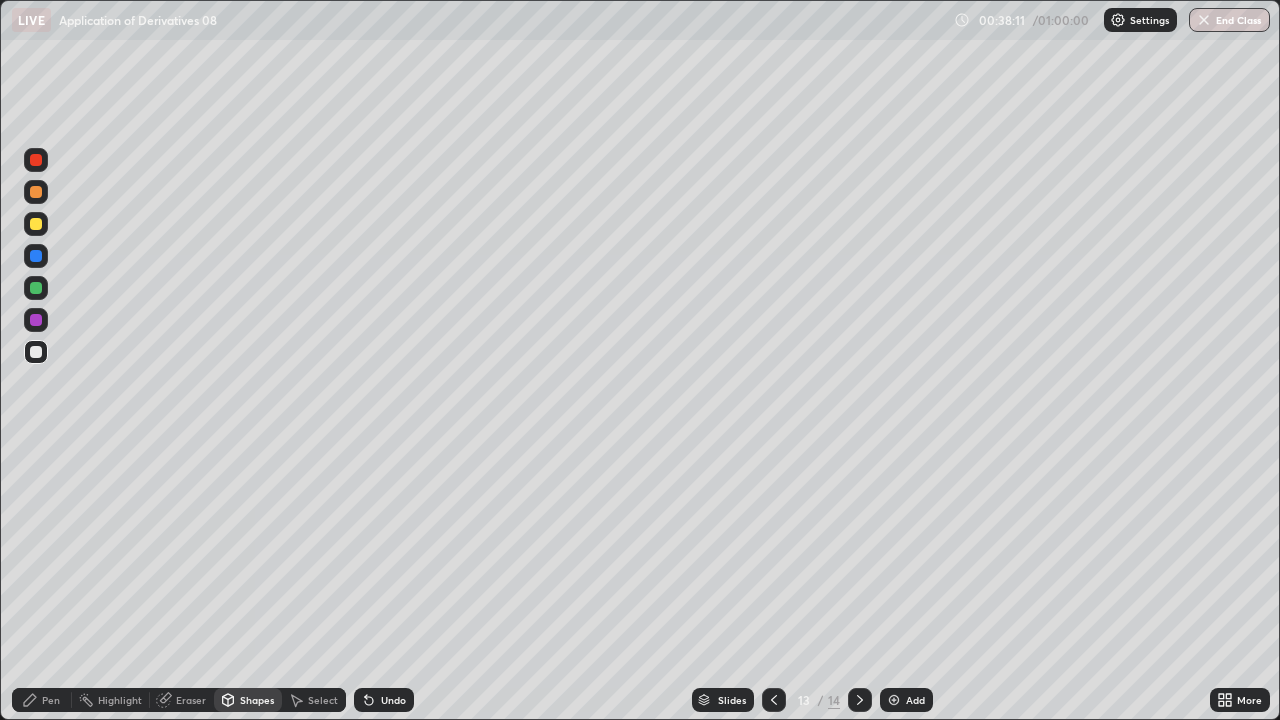 click on "Undo" at bounding box center [393, 700] 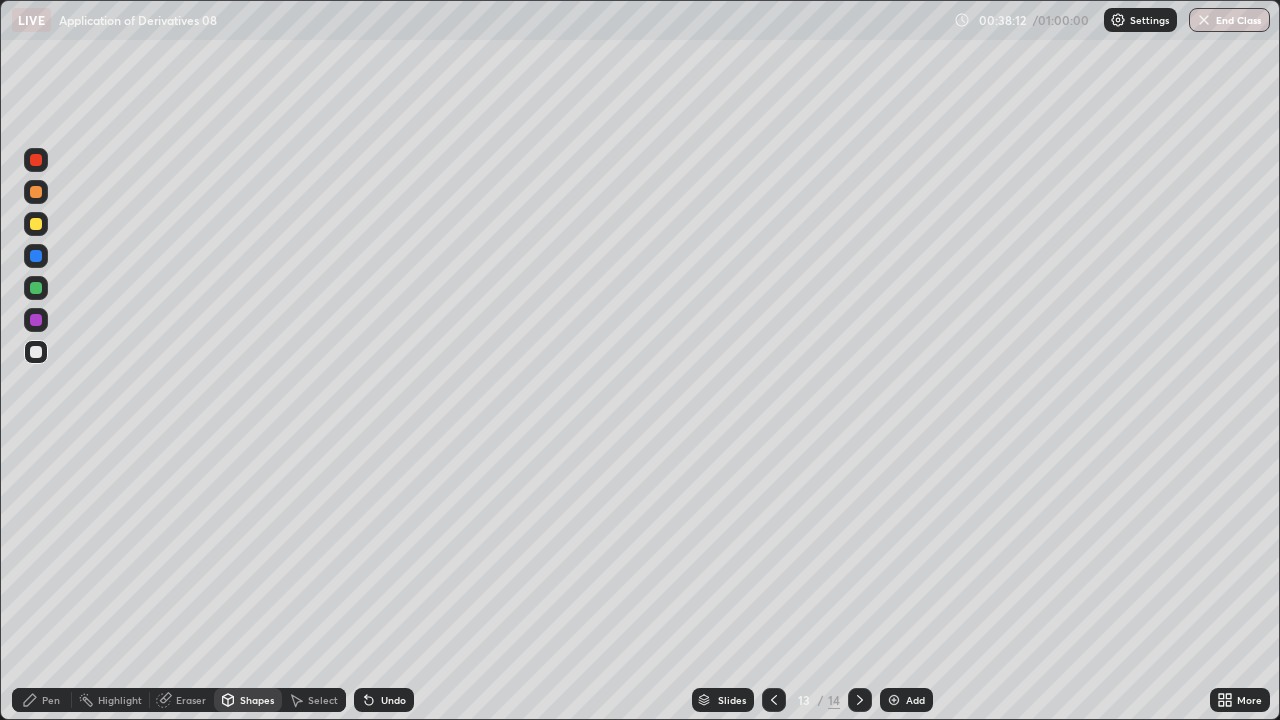 click on "Pen" at bounding box center (51, 700) 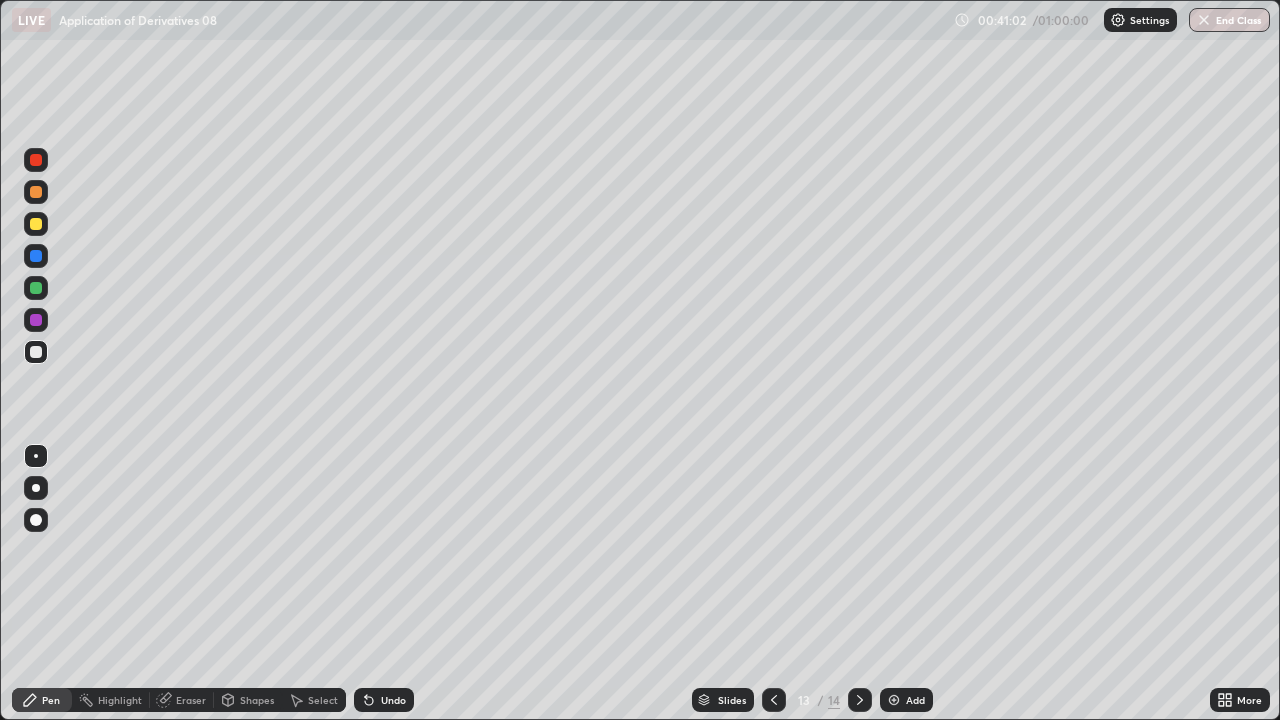 click on "Undo" at bounding box center (393, 700) 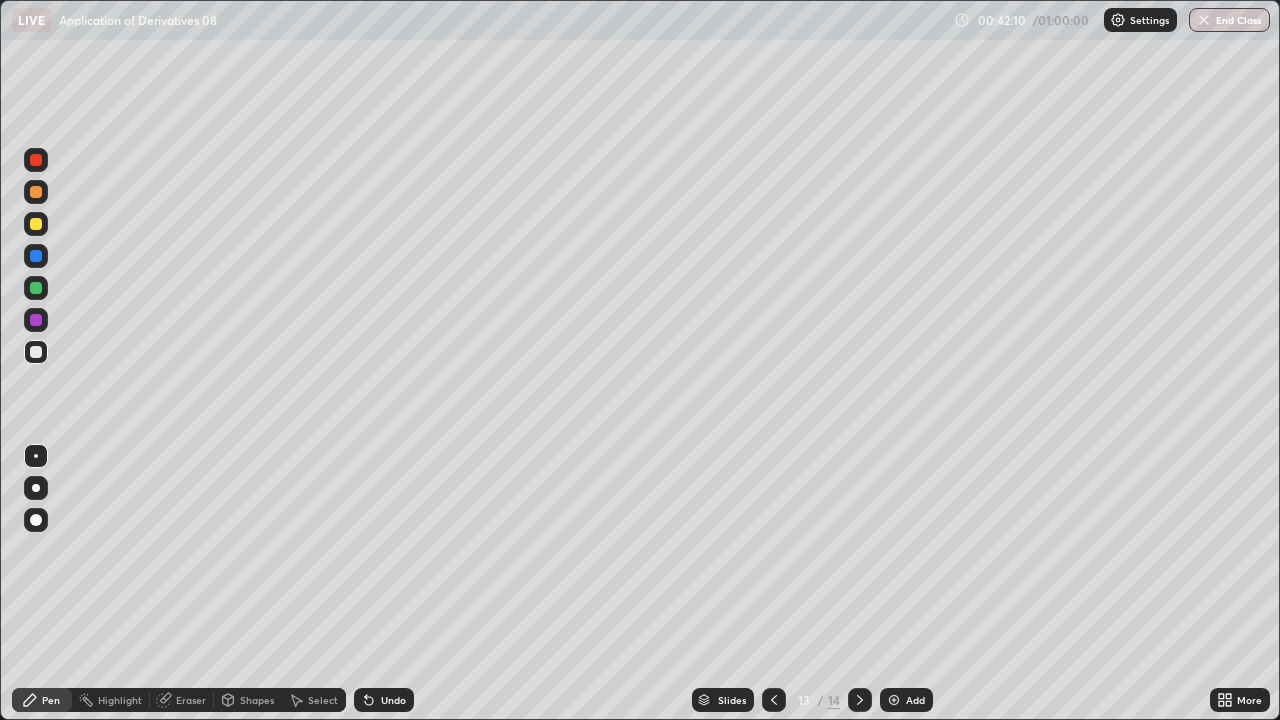 click on "Add" at bounding box center (915, 700) 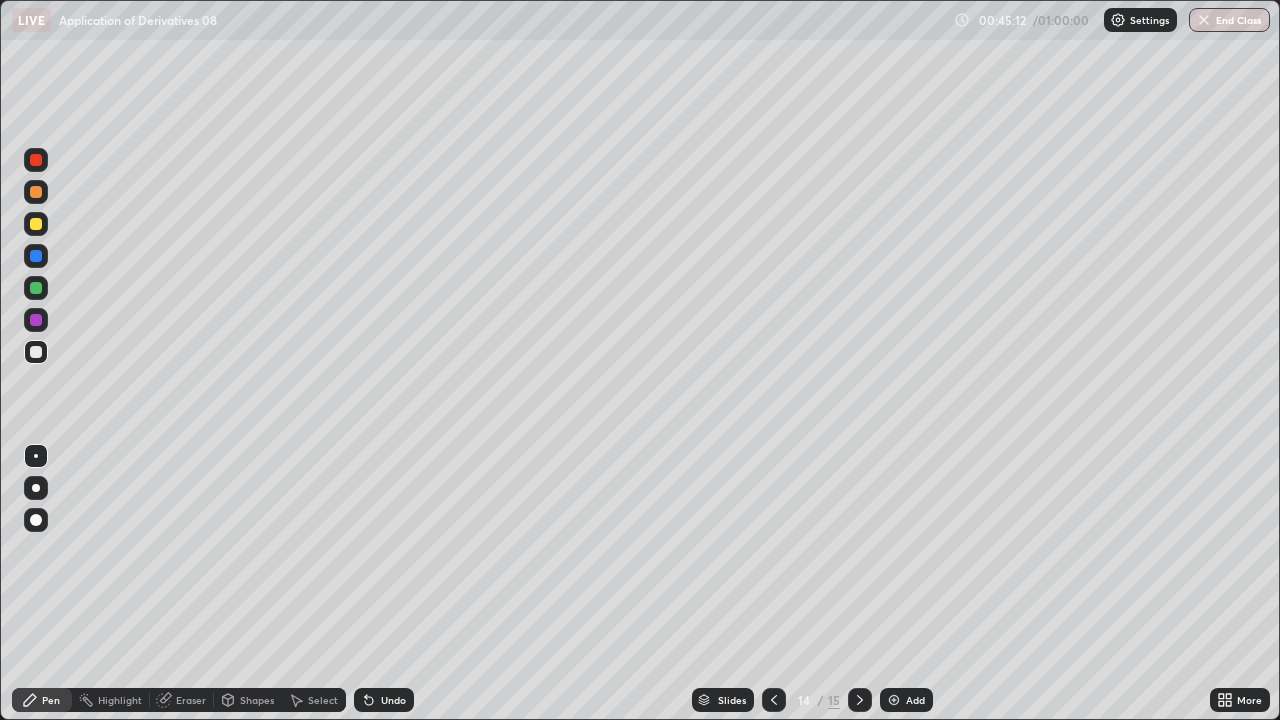 click on "Add" at bounding box center [906, 700] 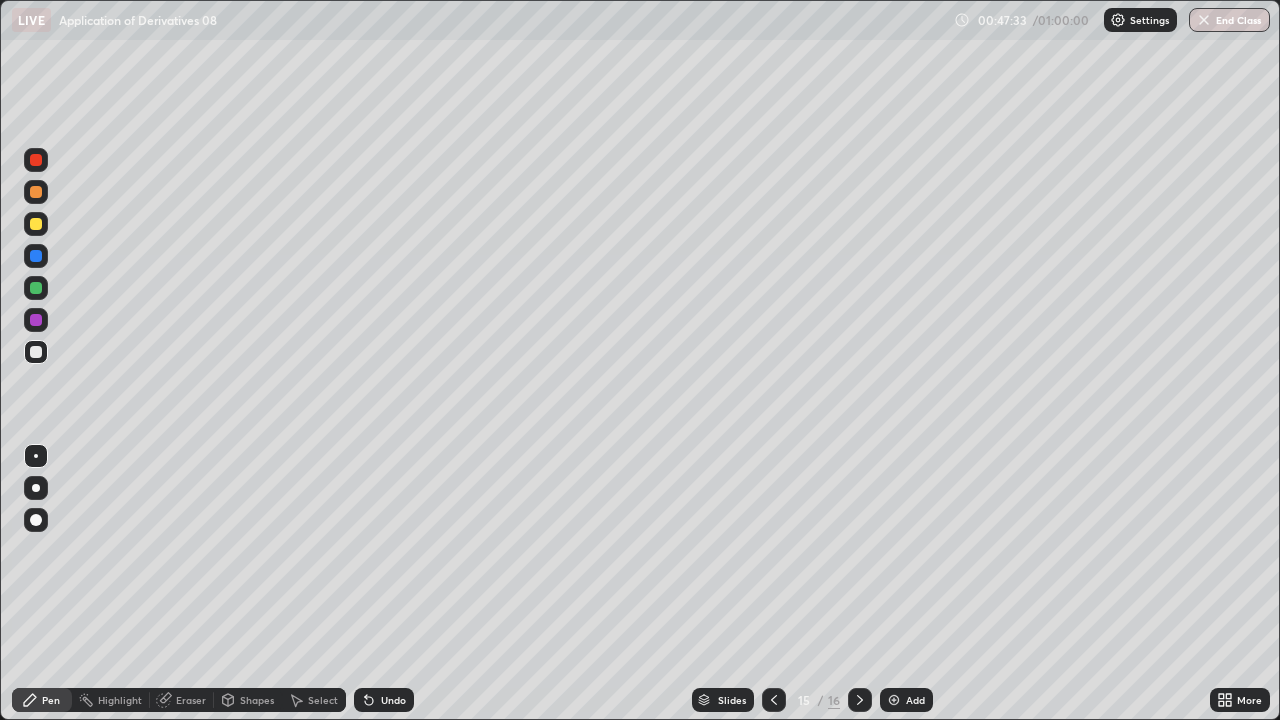 click on "Add" at bounding box center (915, 700) 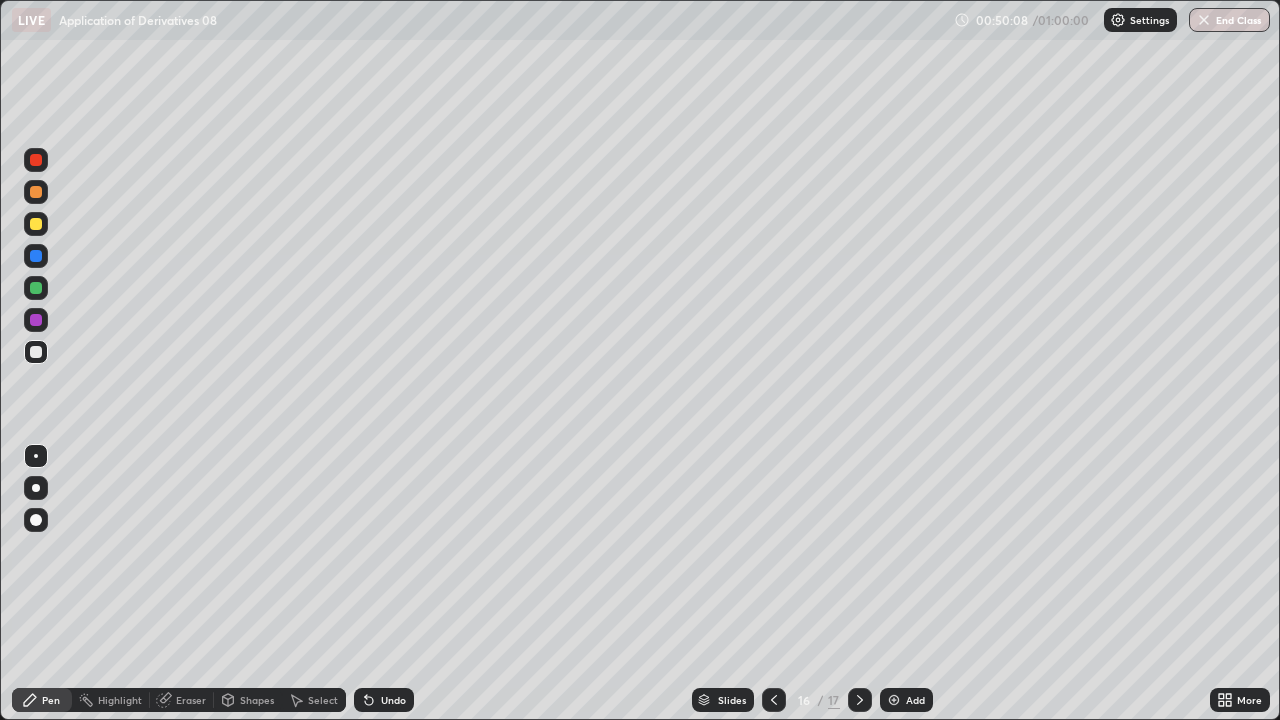 click on "Undo" at bounding box center (384, 700) 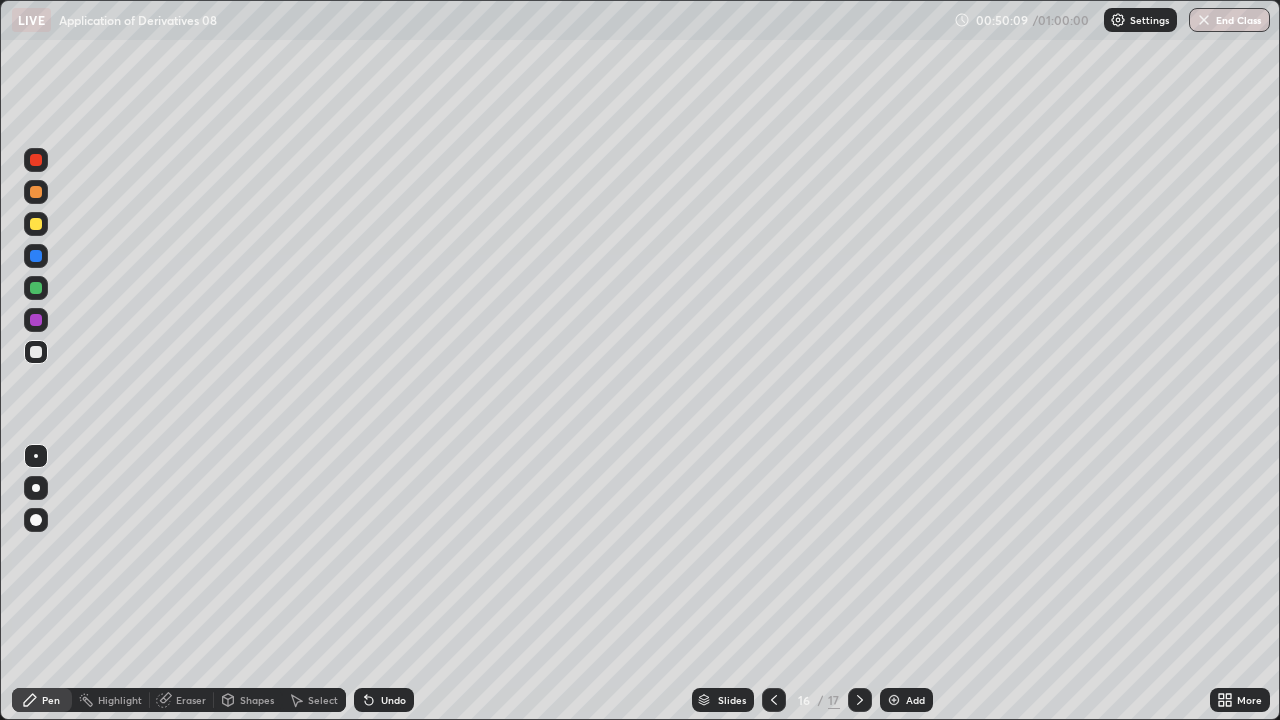 click on "Undo" at bounding box center (384, 700) 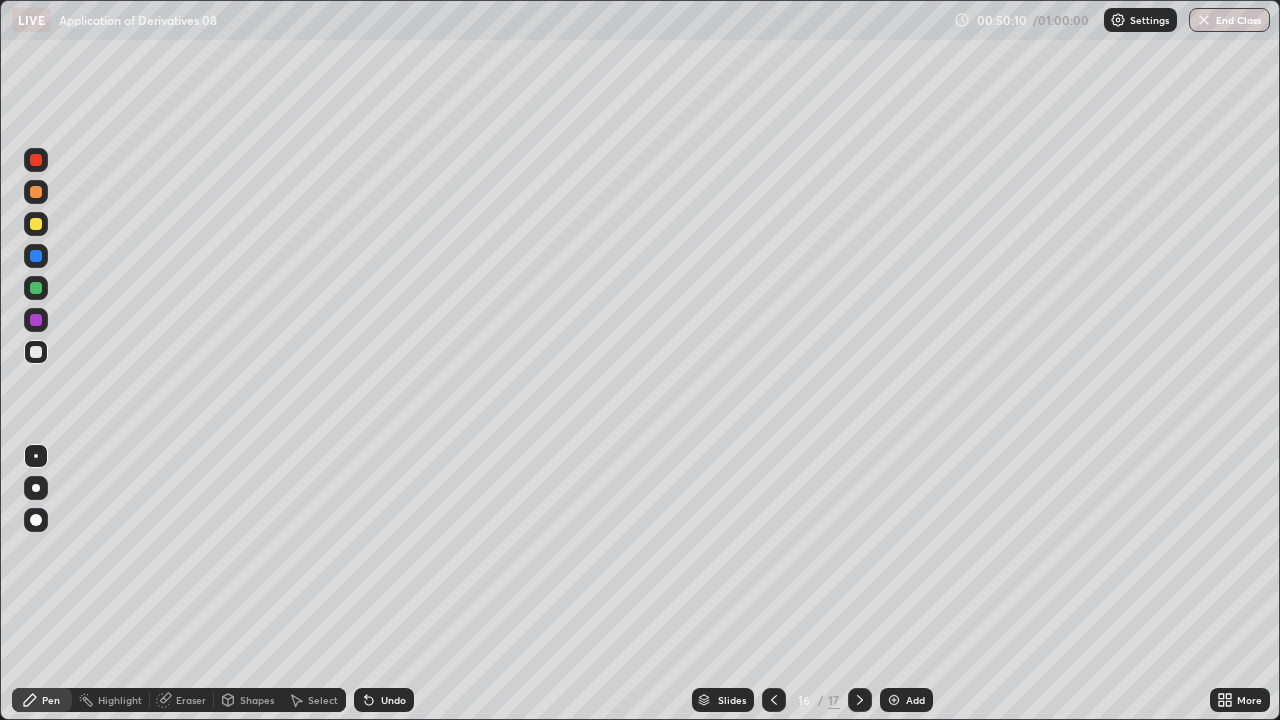 click on "Undo" at bounding box center [393, 700] 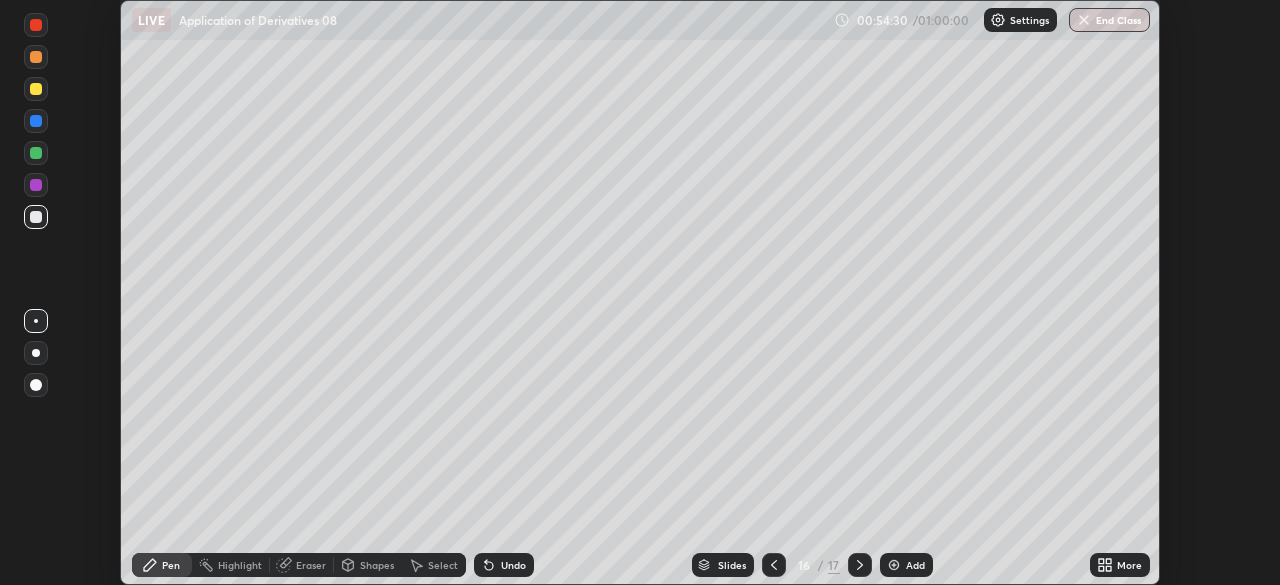 scroll, scrollTop: 0, scrollLeft: 0, axis: both 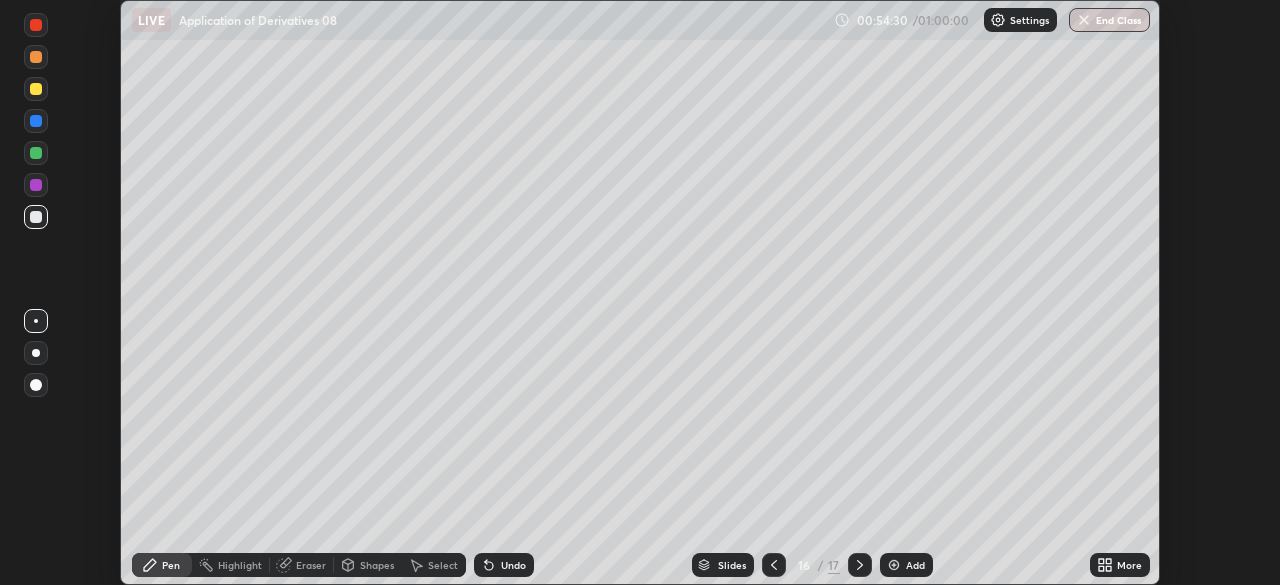 click on "Setting up your live class" at bounding box center [640, 292] 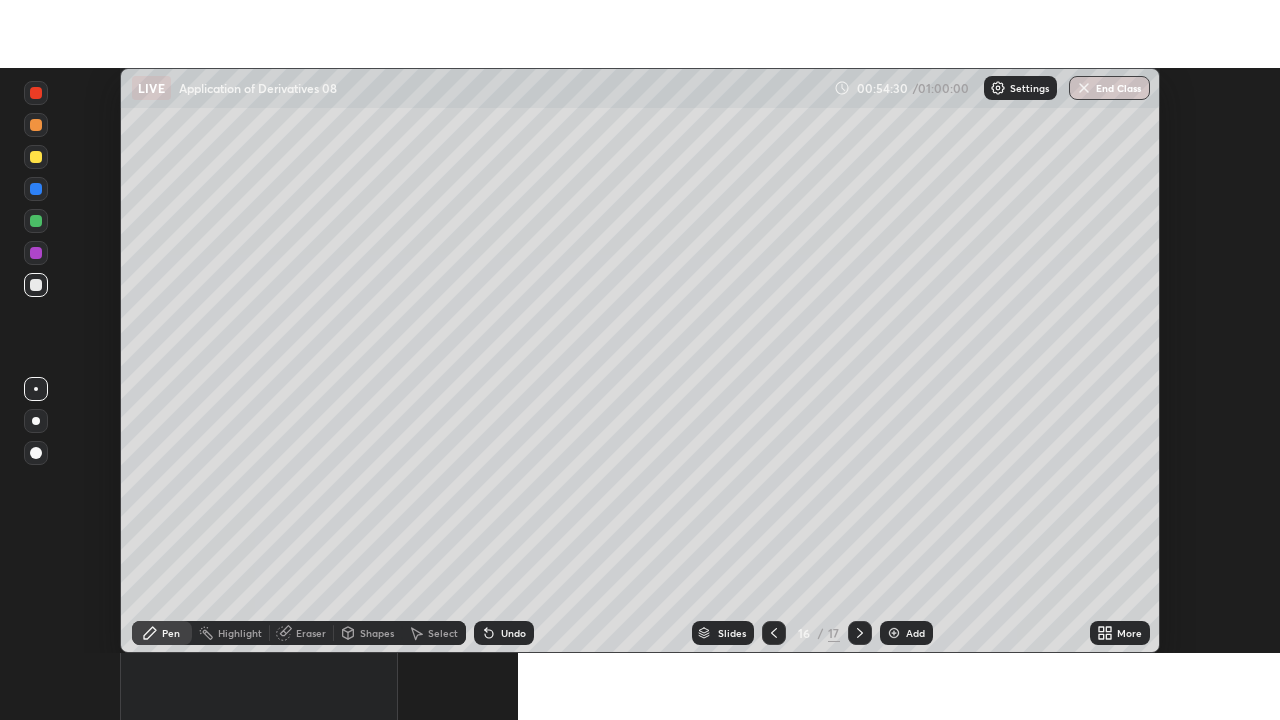 scroll, scrollTop: 585, scrollLeft: 1280, axis: both 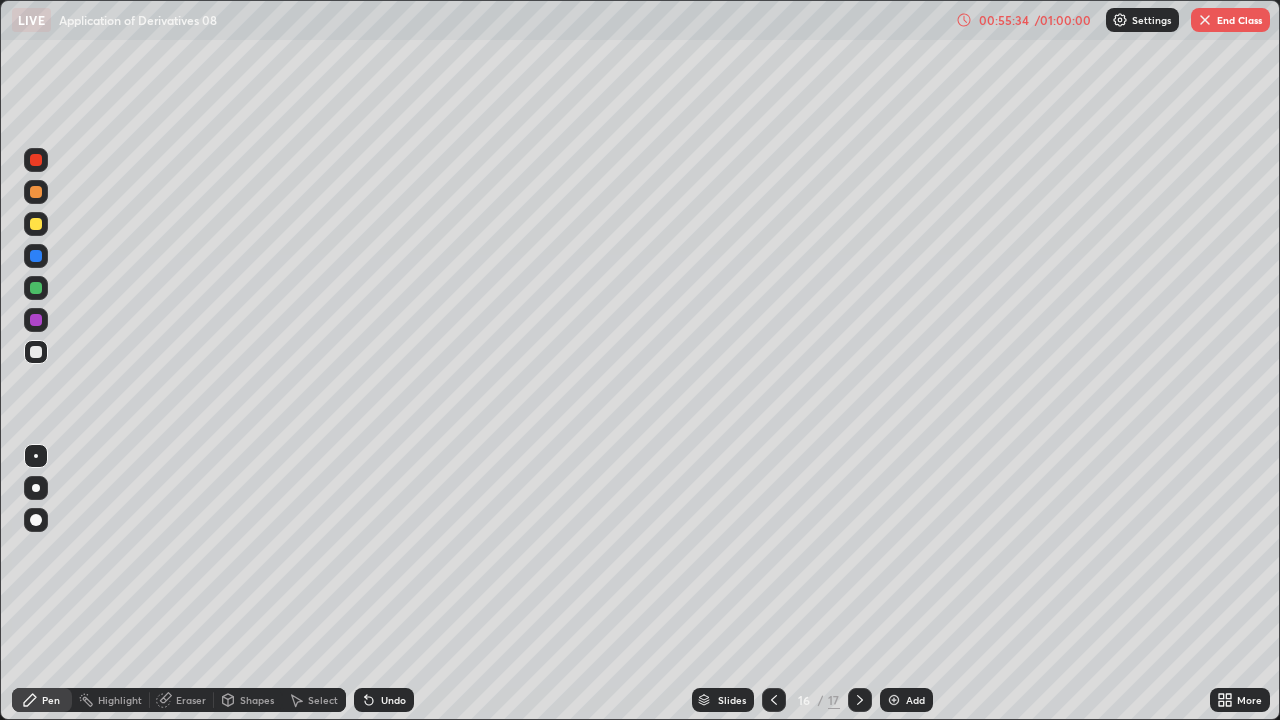 click at bounding box center [36, 320] 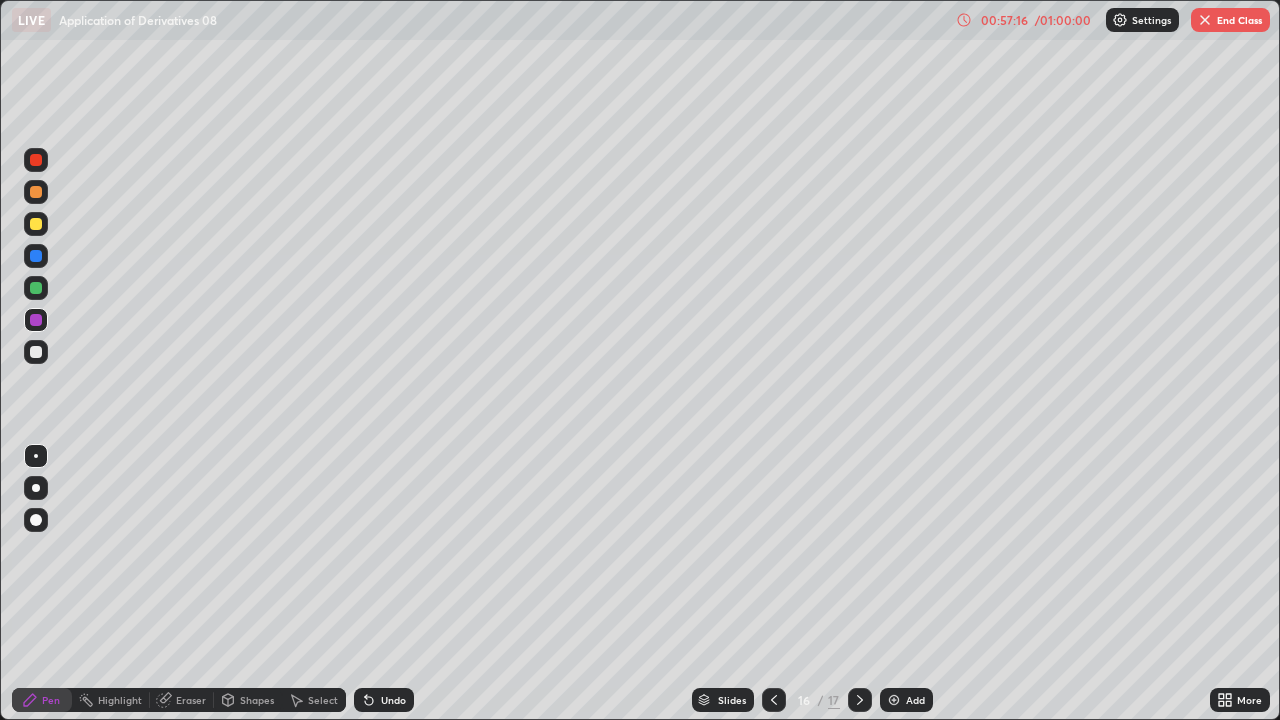 click on "Add" at bounding box center [915, 700] 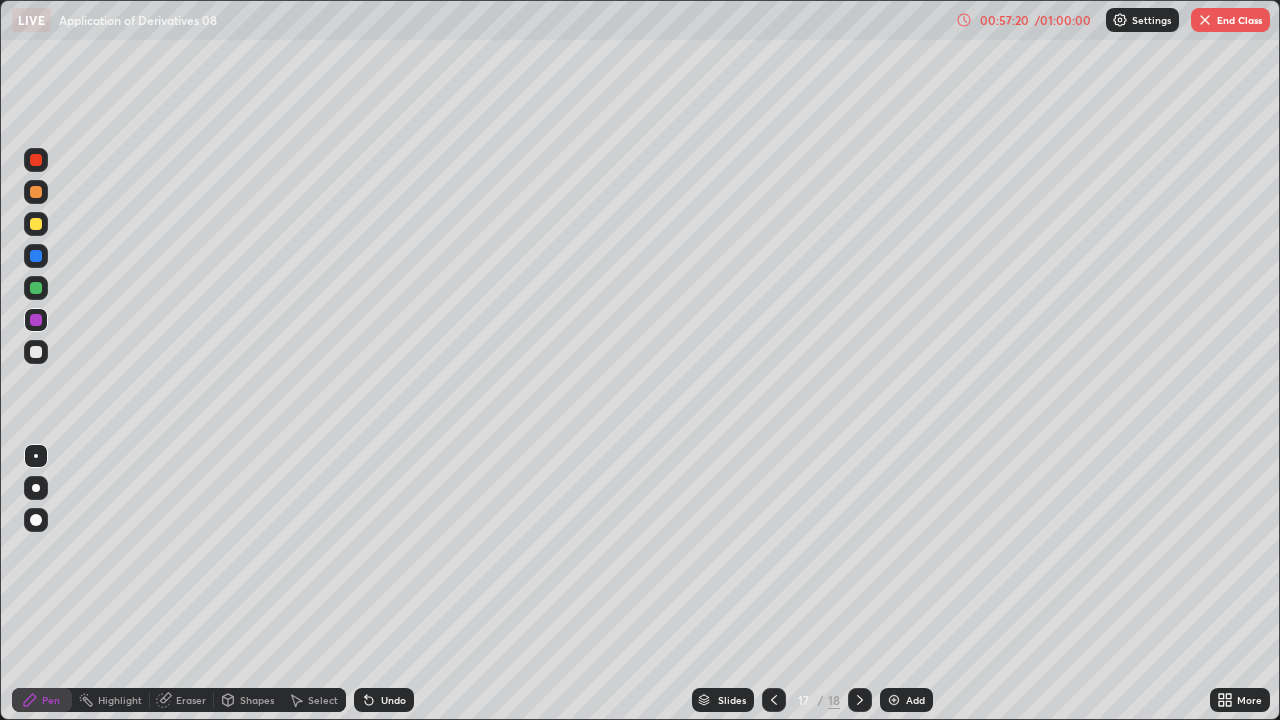 click at bounding box center (36, 352) 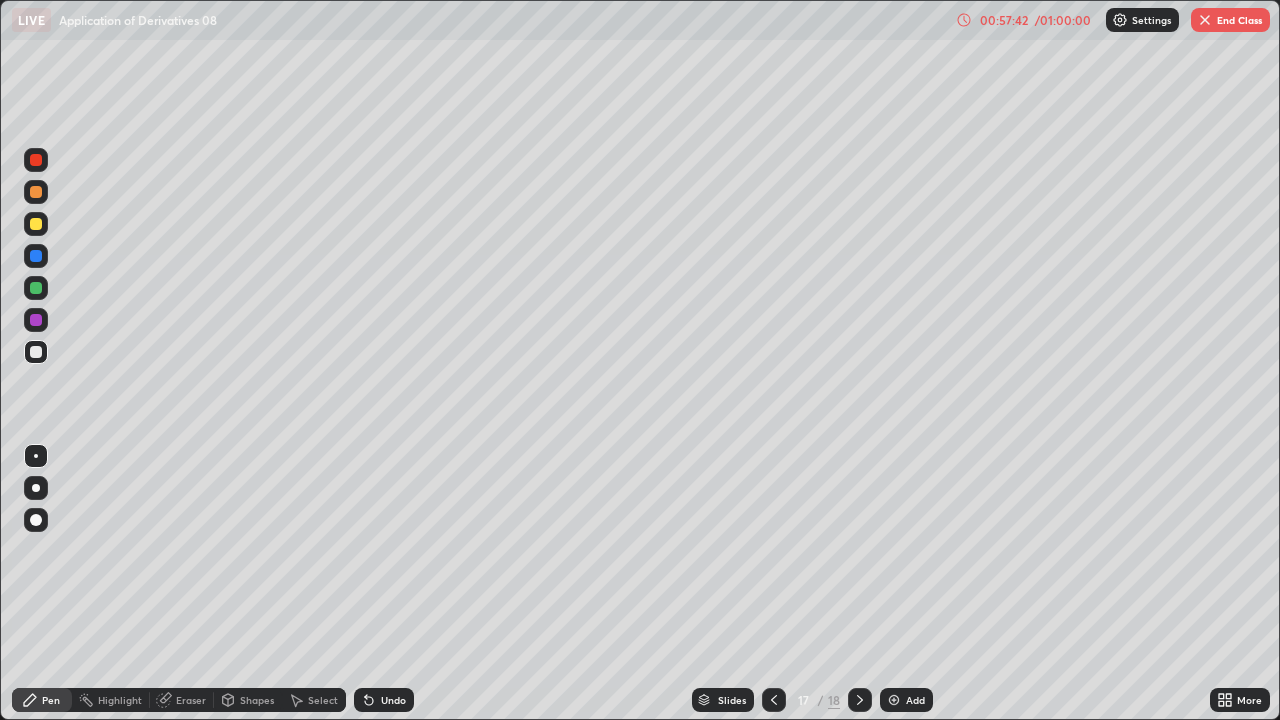 click at bounding box center [36, 320] 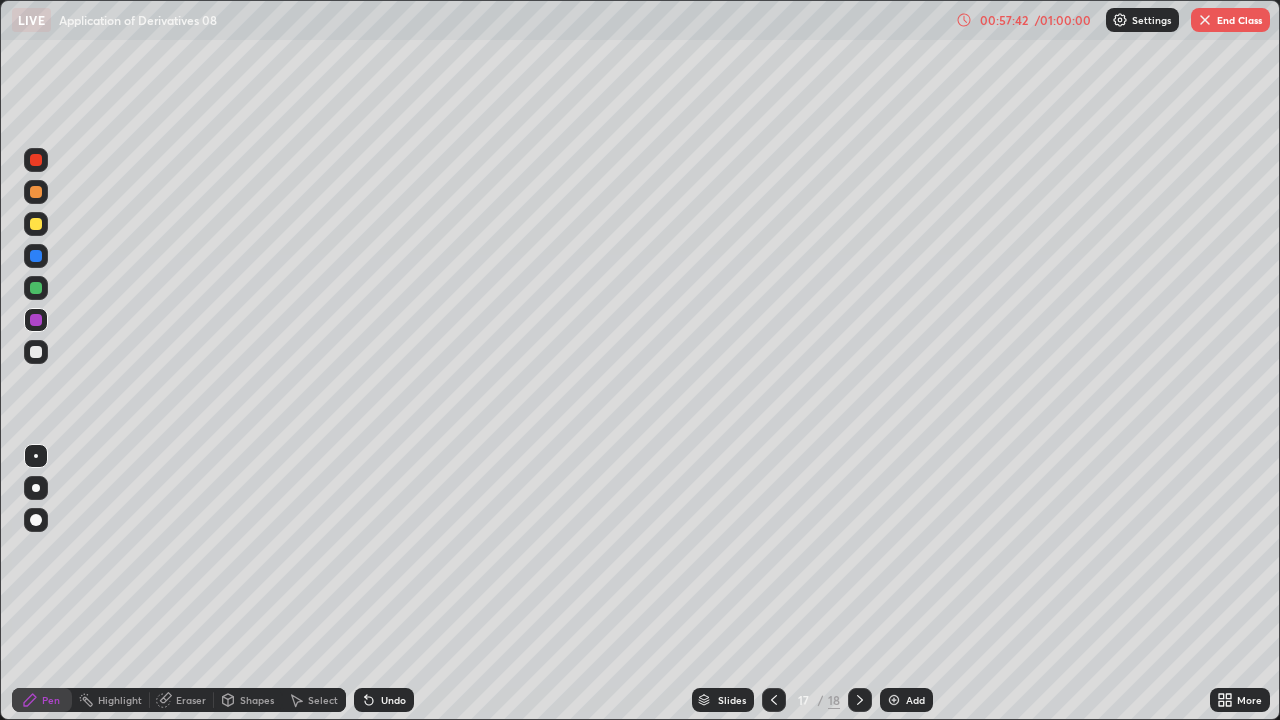 click at bounding box center (36, 288) 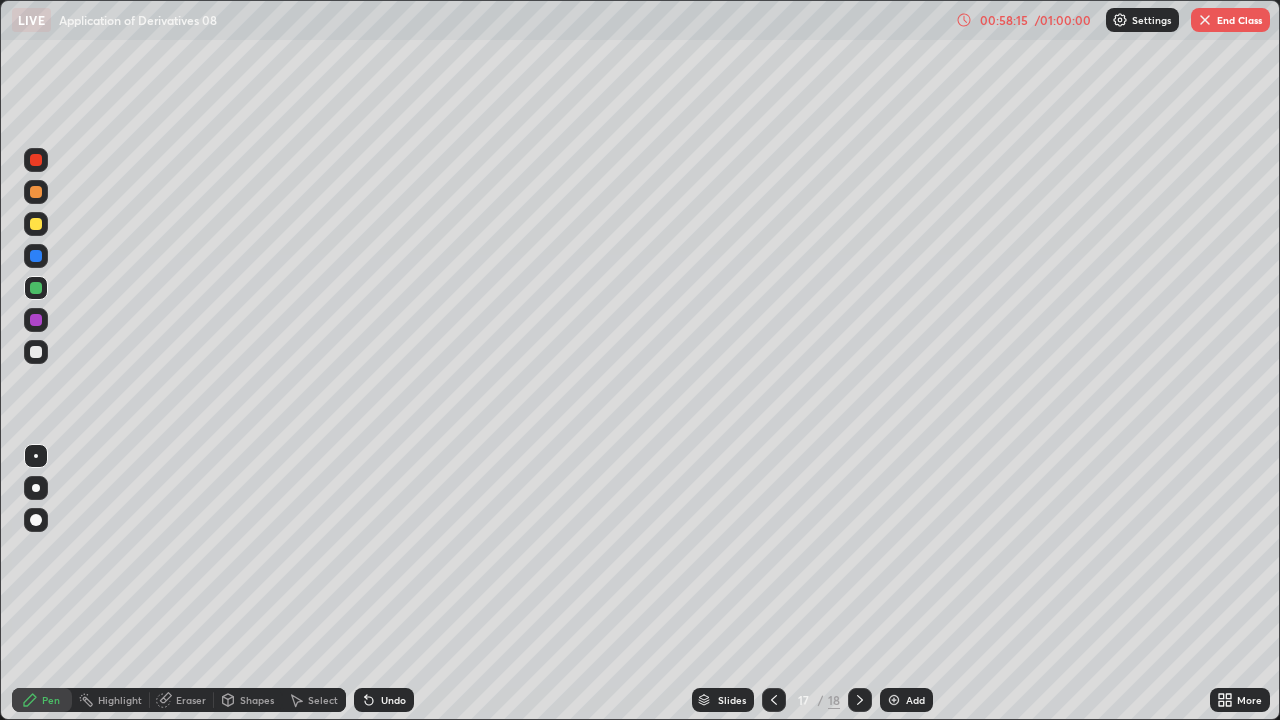 click on "/  01:00:00" at bounding box center (1063, 20) 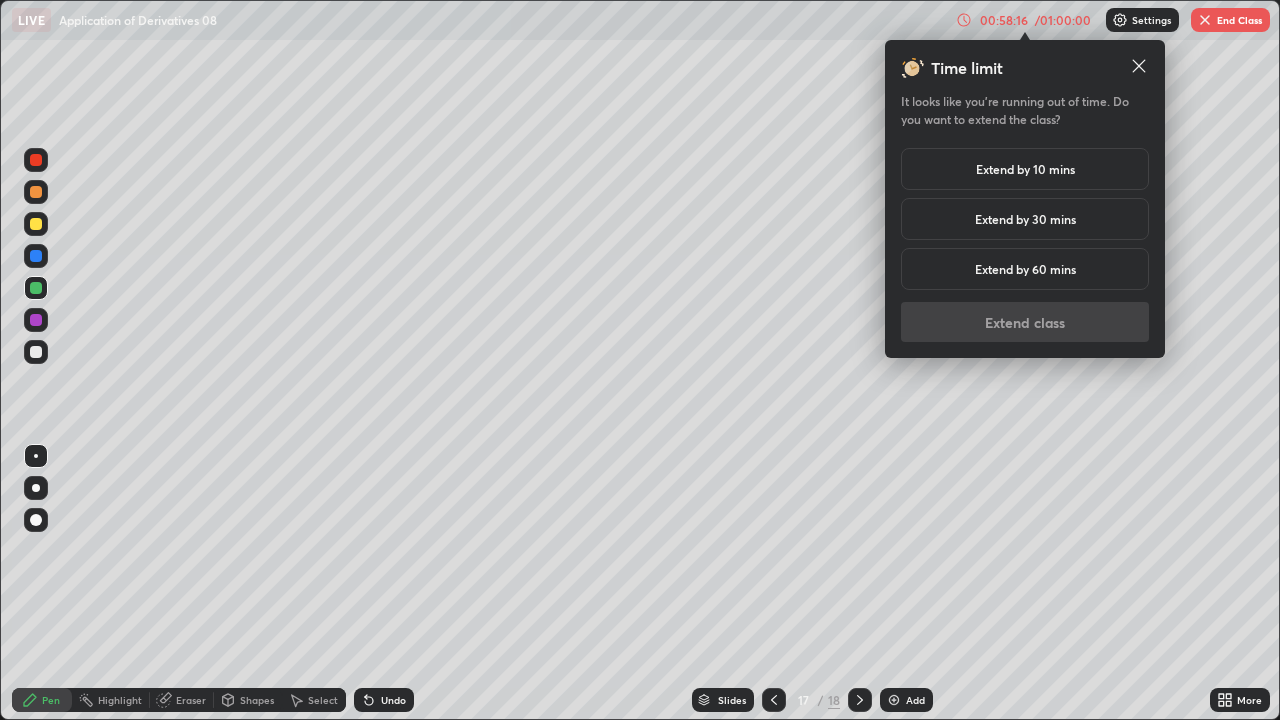 click on "Extend by 30 mins" at bounding box center [1025, 219] 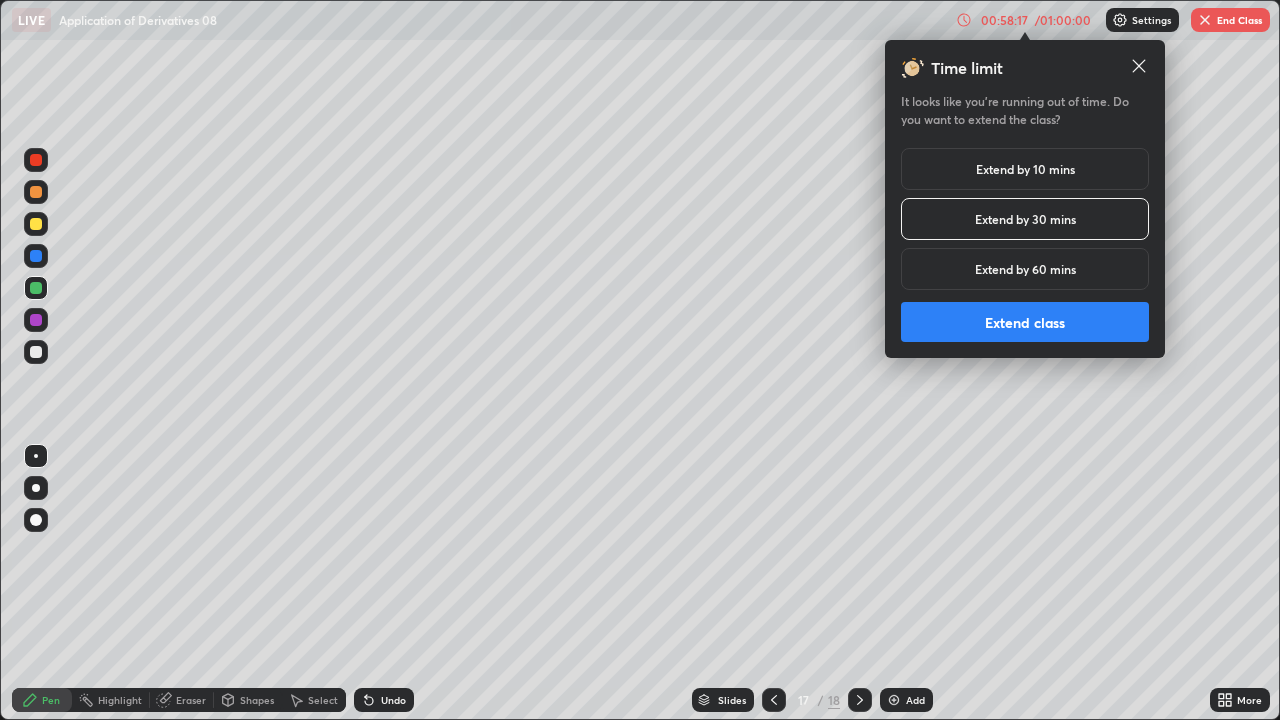 click on "Extend class" at bounding box center [1025, 322] 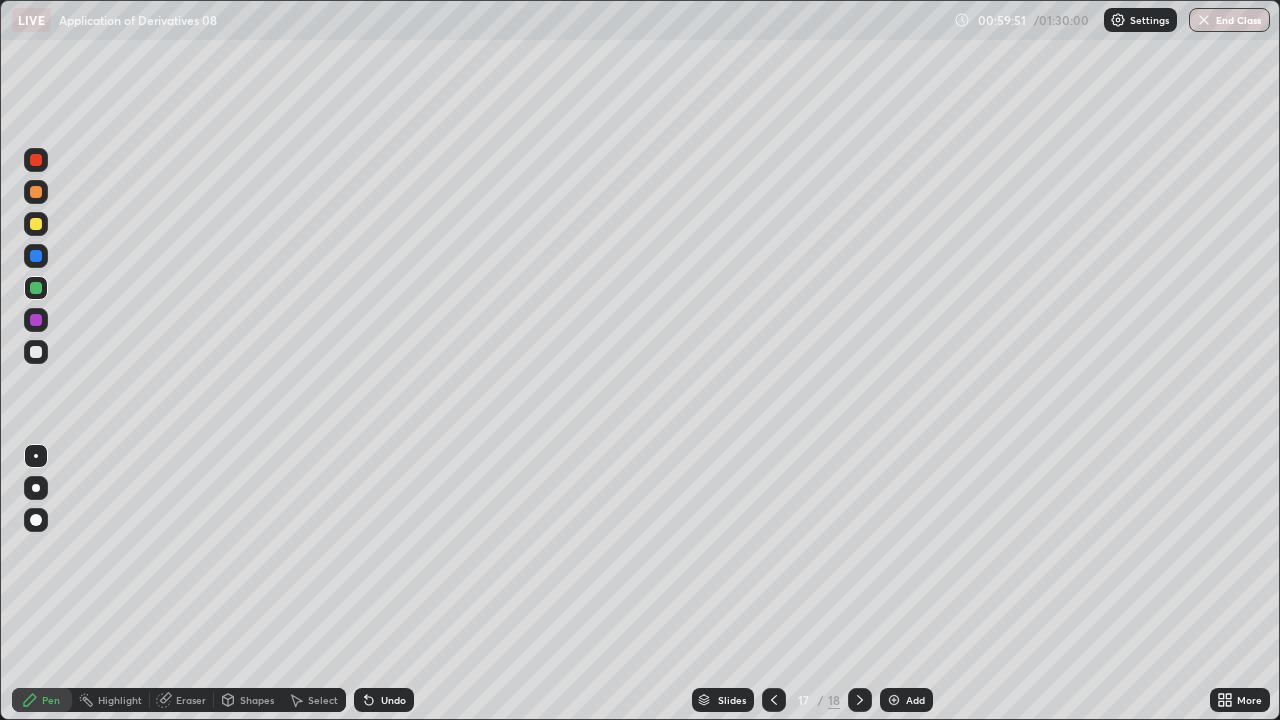 click at bounding box center (894, 700) 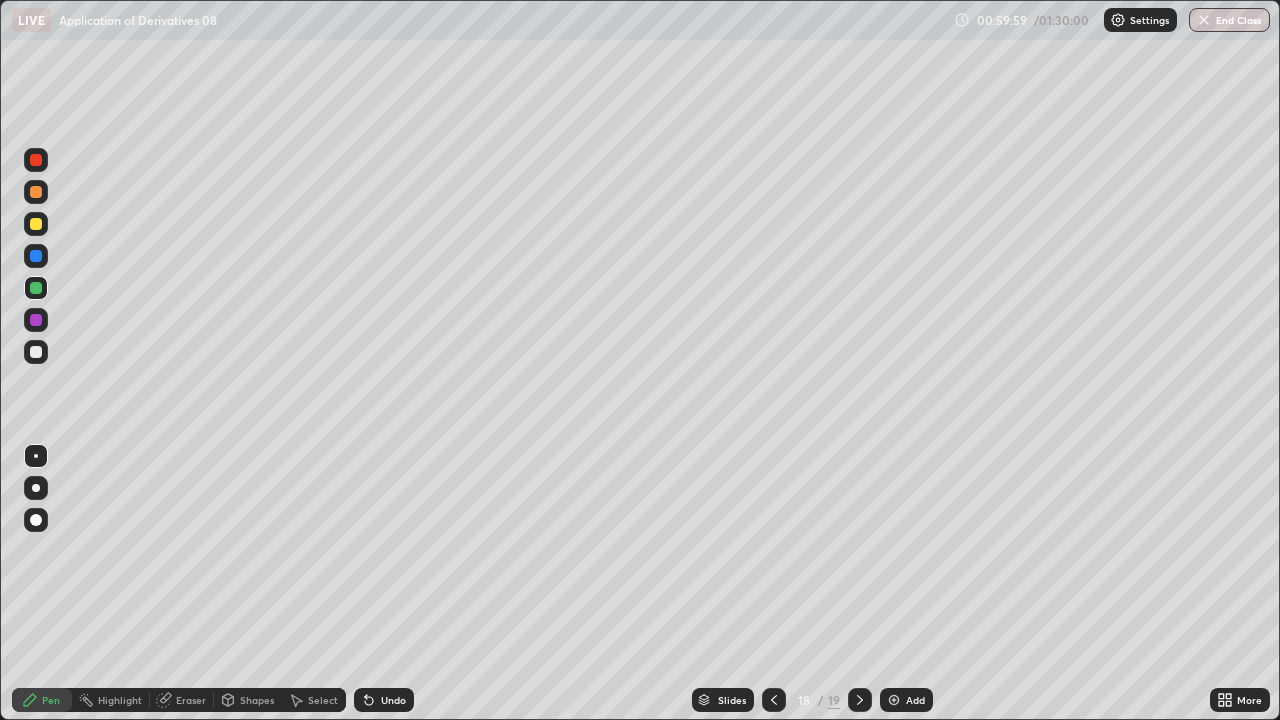 click on "Undo" at bounding box center [393, 700] 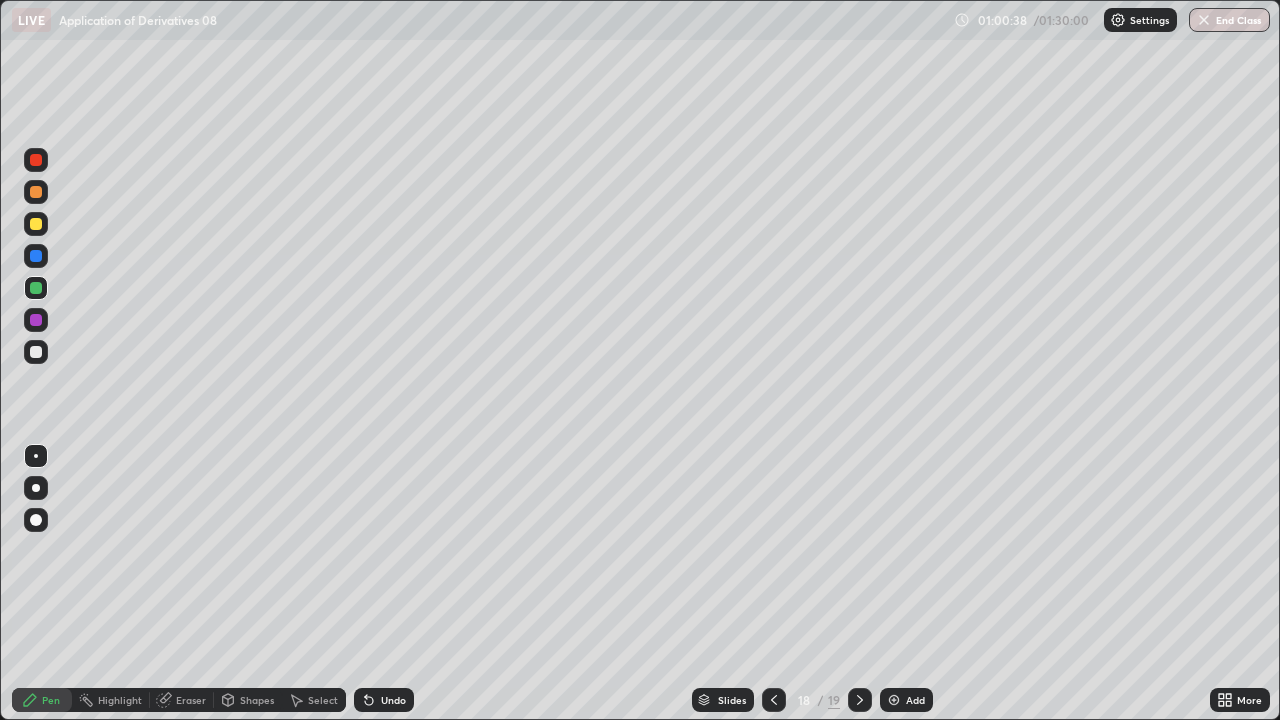 click on "Undo" at bounding box center (393, 700) 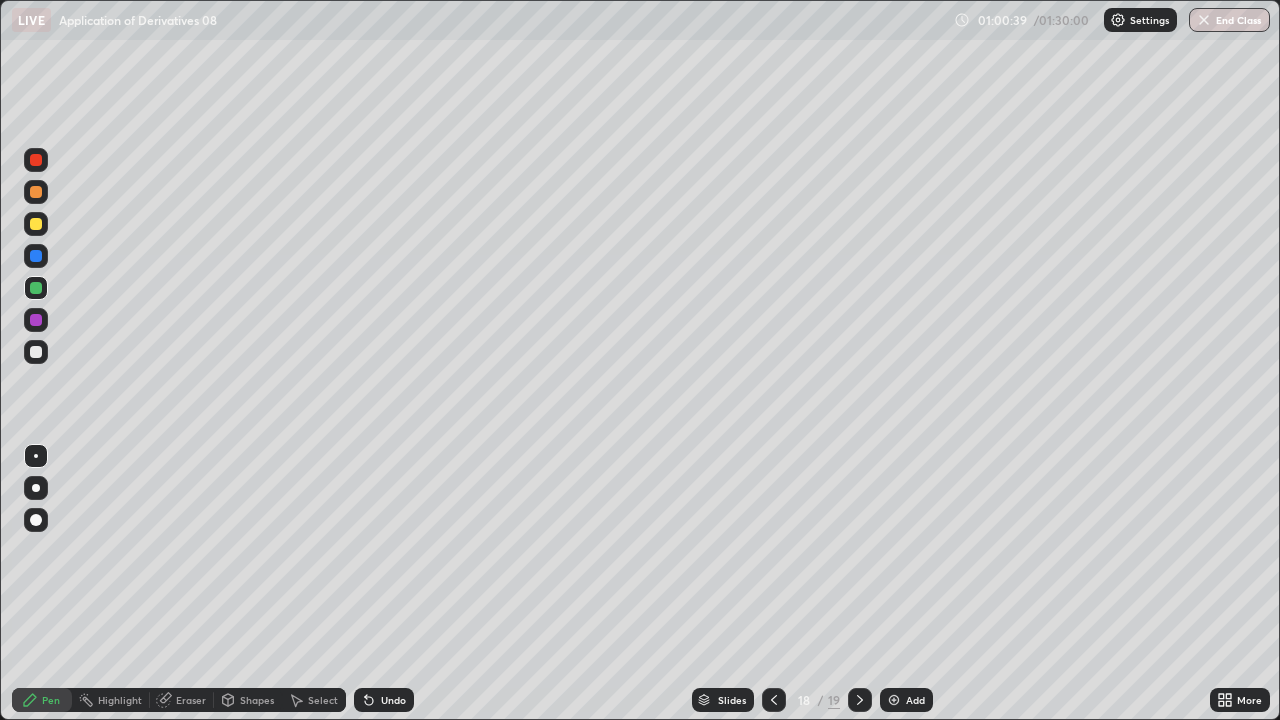 click 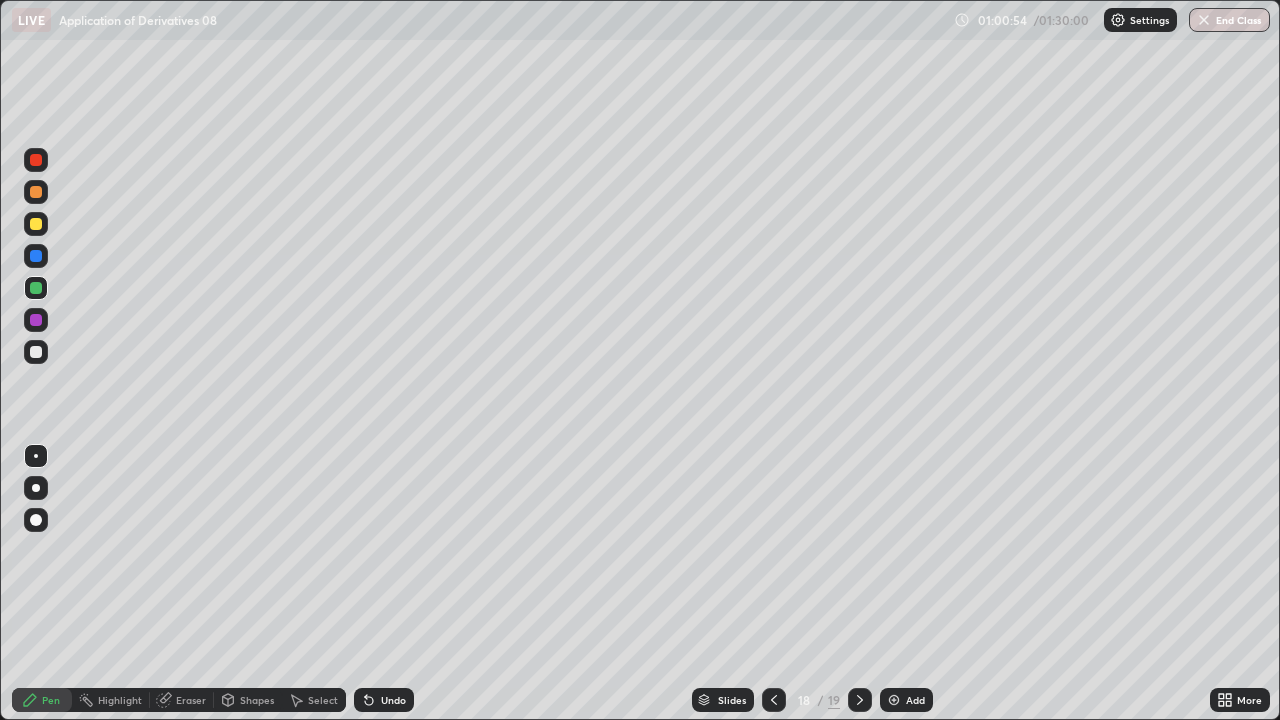 click at bounding box center [36, 352] 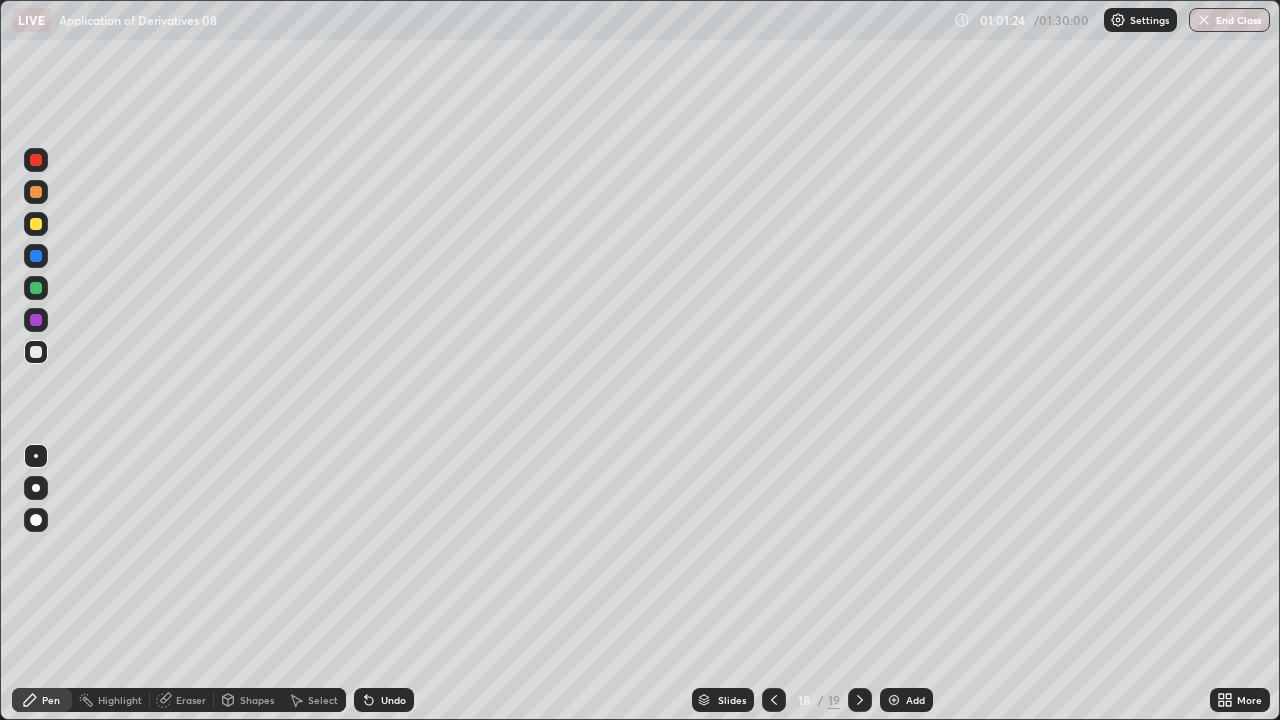 click on "Undo" at bounding box center [384, 700] 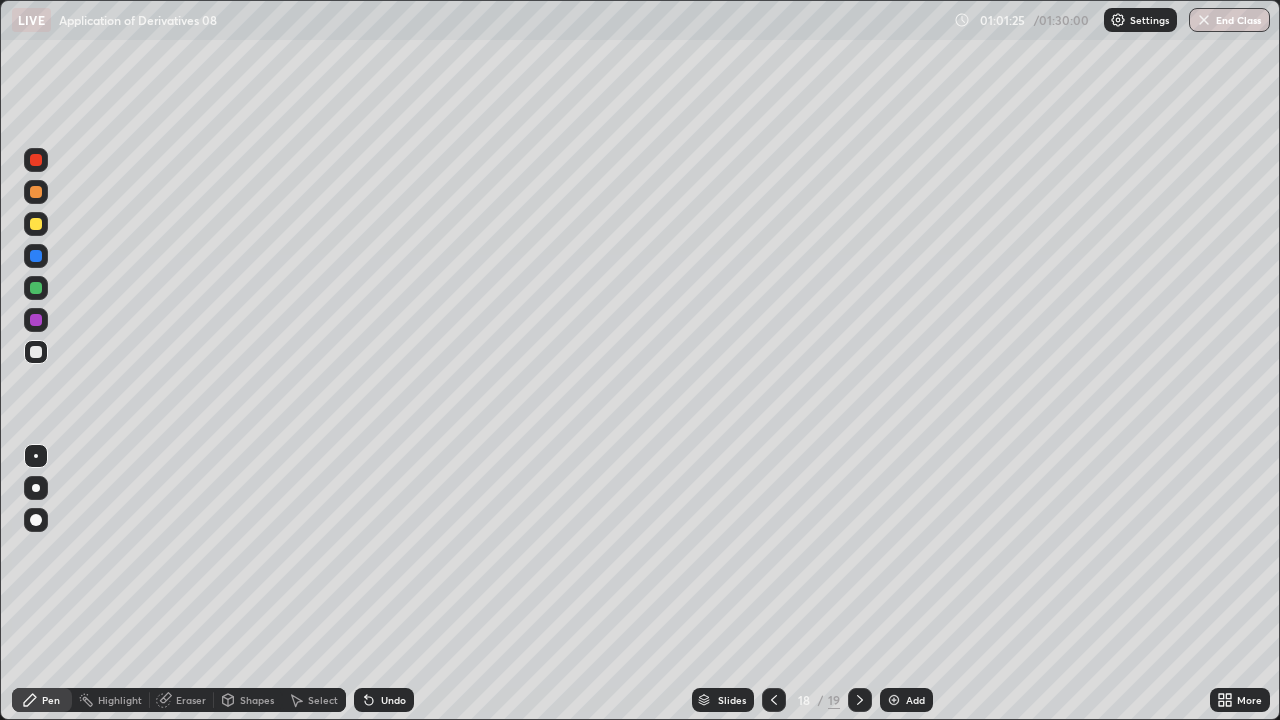 click on "Undo" at bounding box center [384, 700] 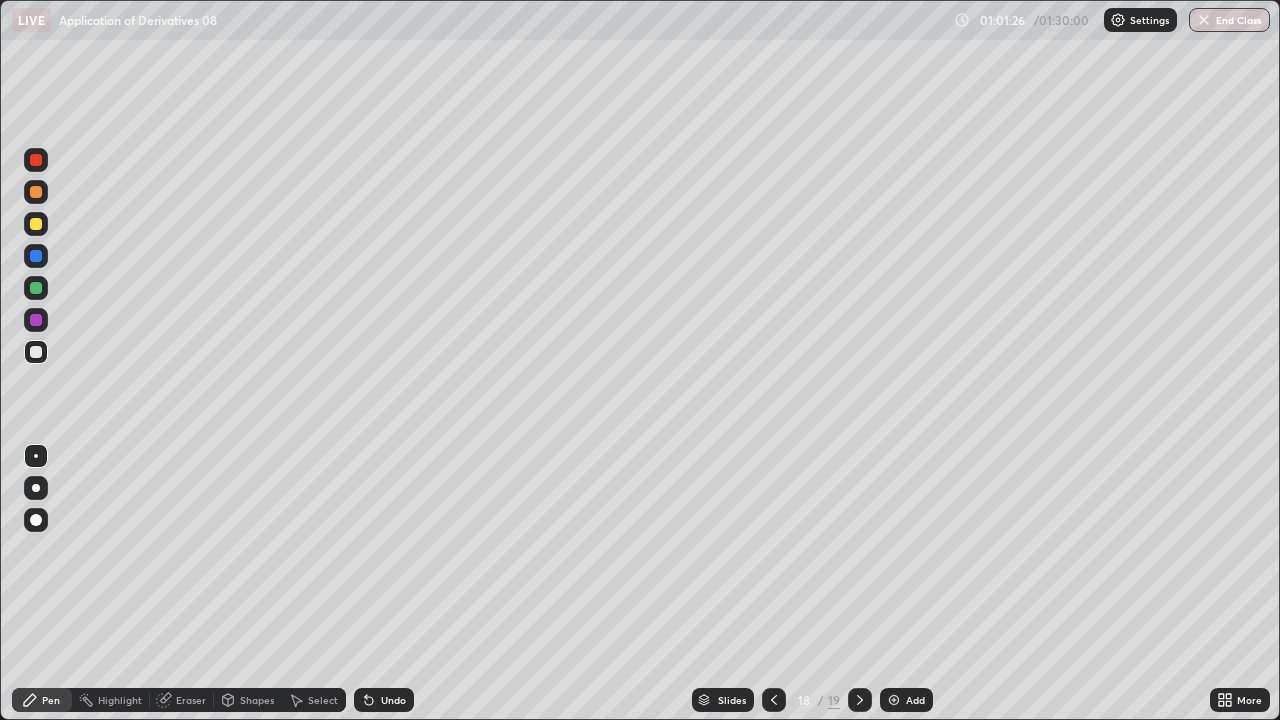 click on "Undo" at bounding box center [384, 700] 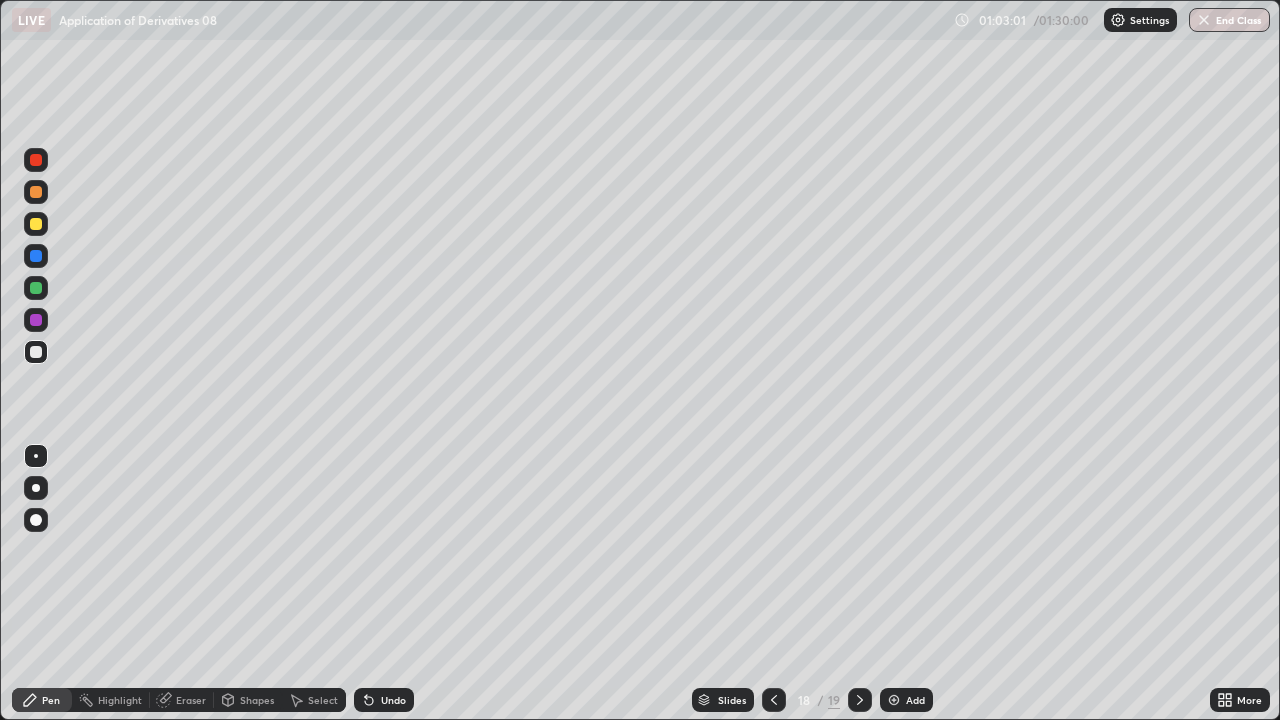 click on "Add" at bounding box center [906, 700] 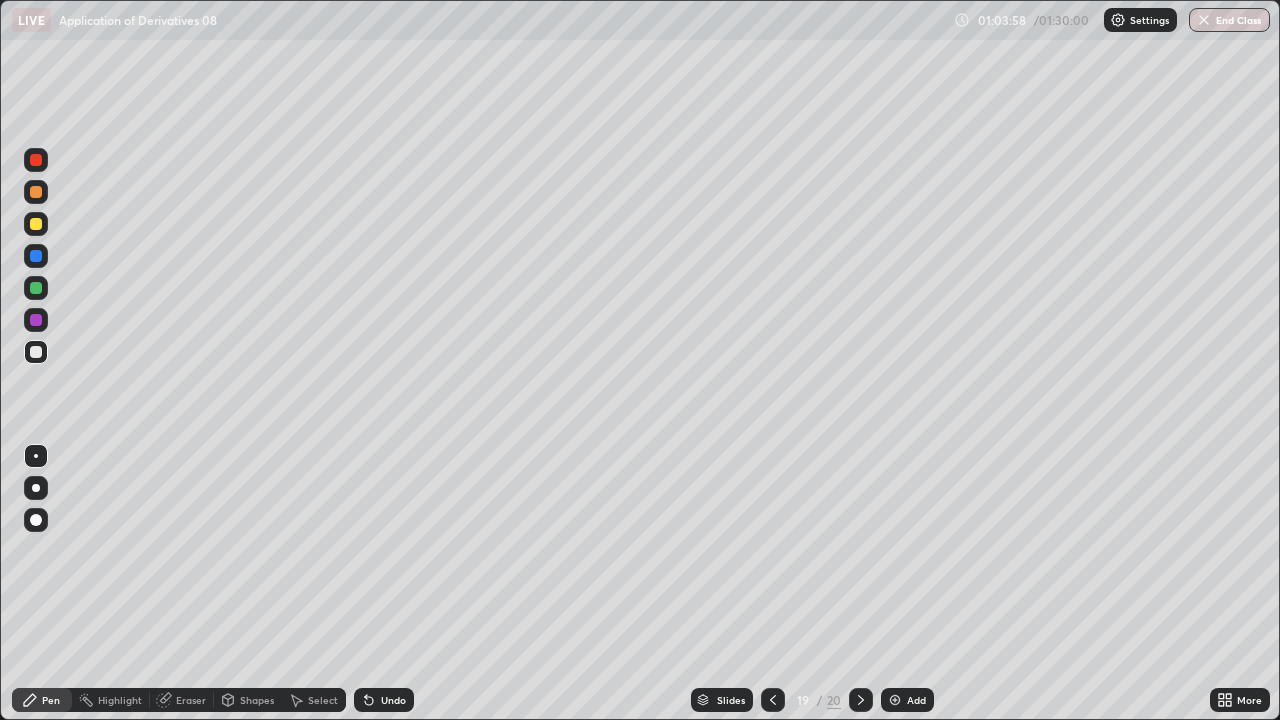click on "Undo" at bounding box center (393, 700) 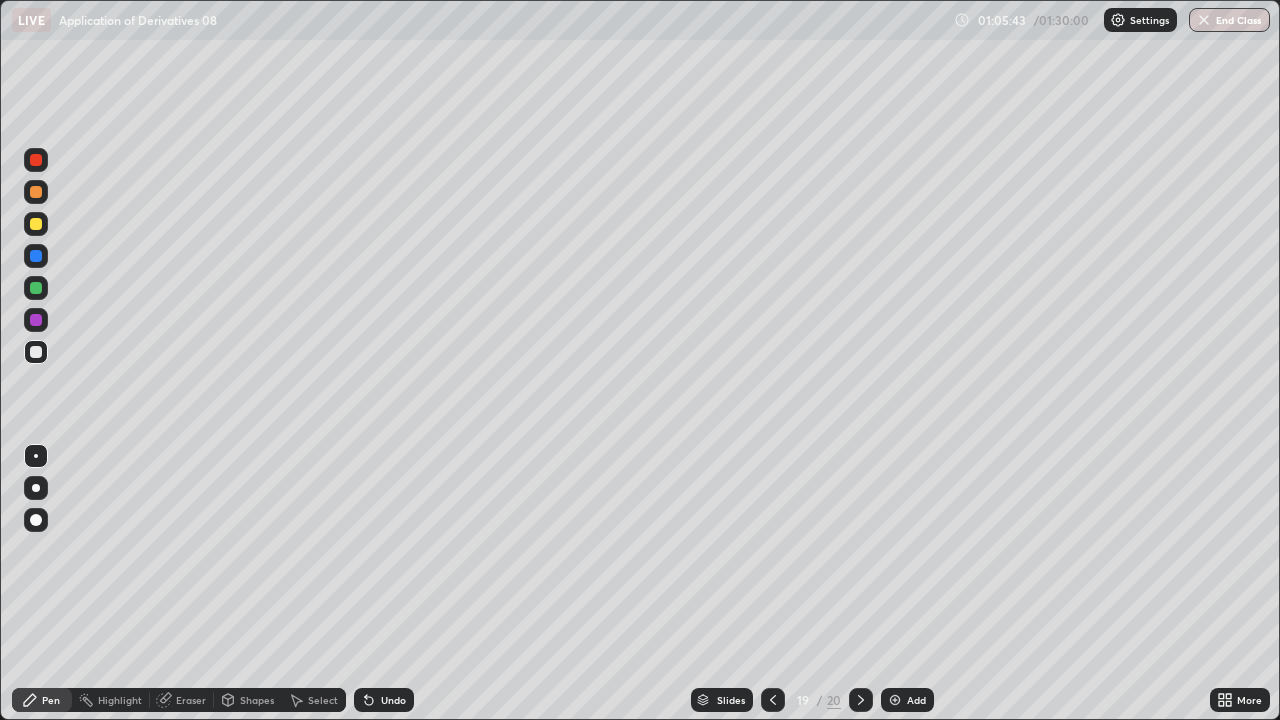 click 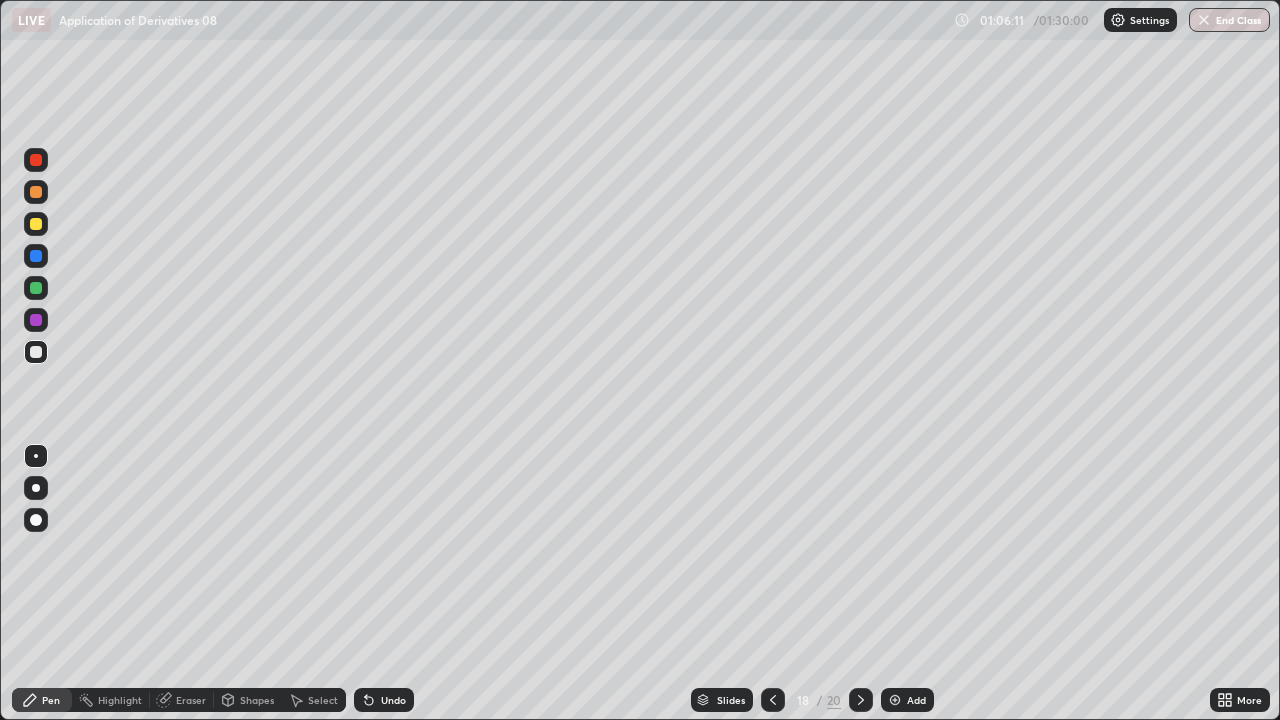 click 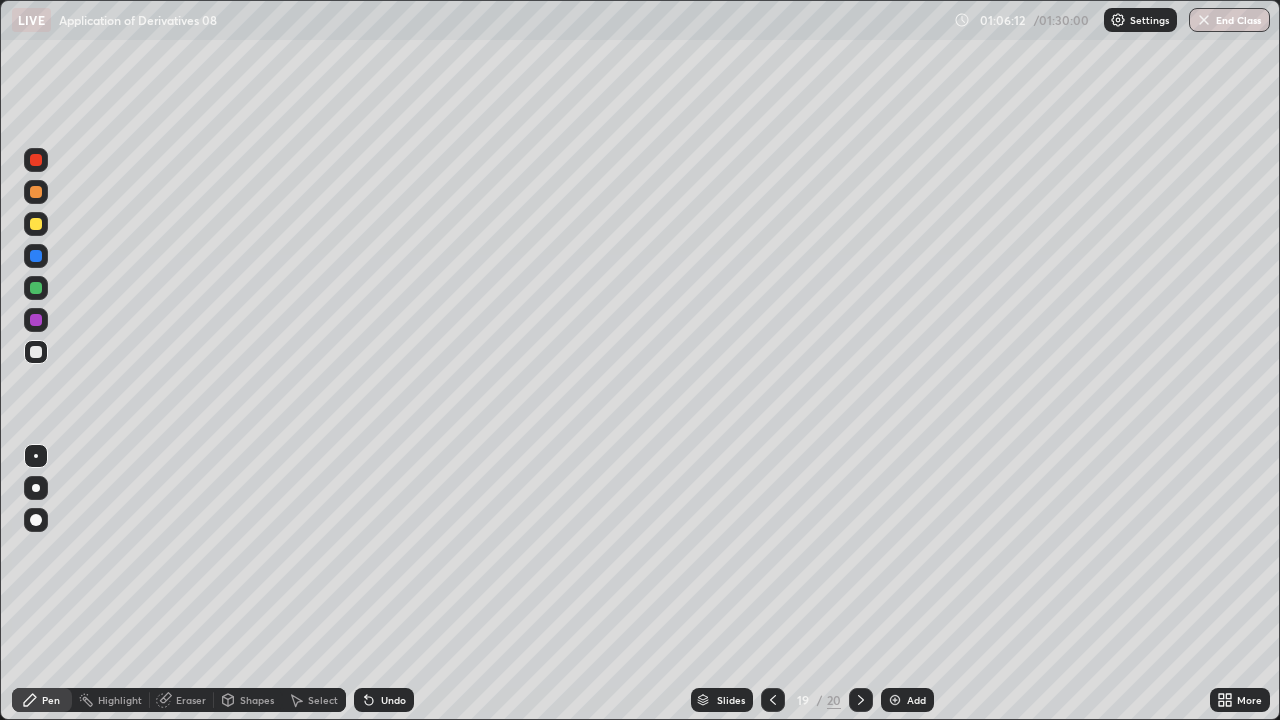 click 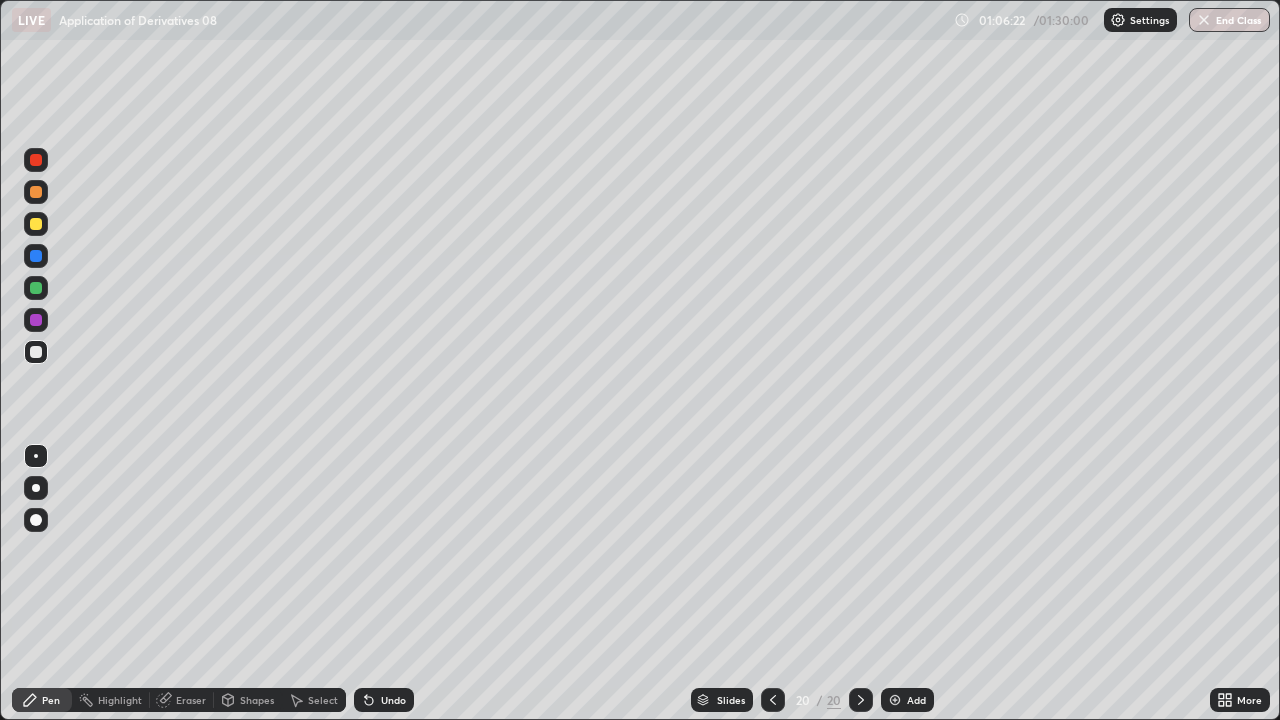 click 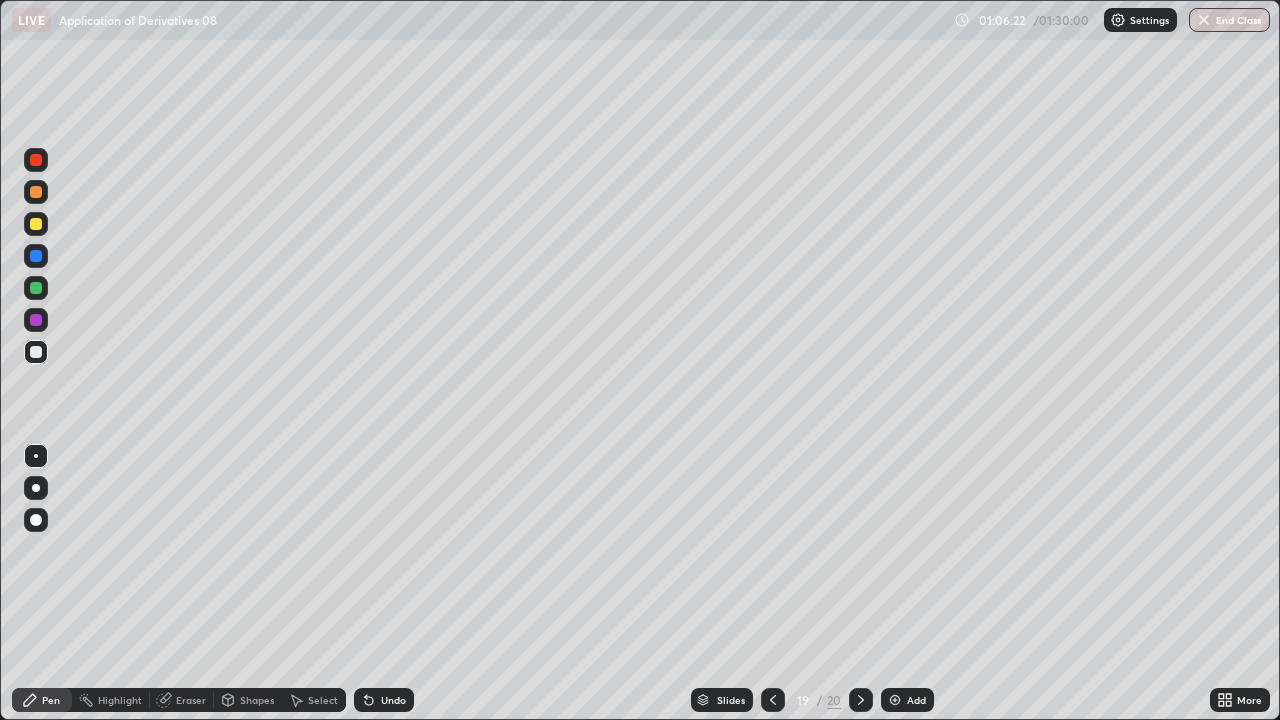 click 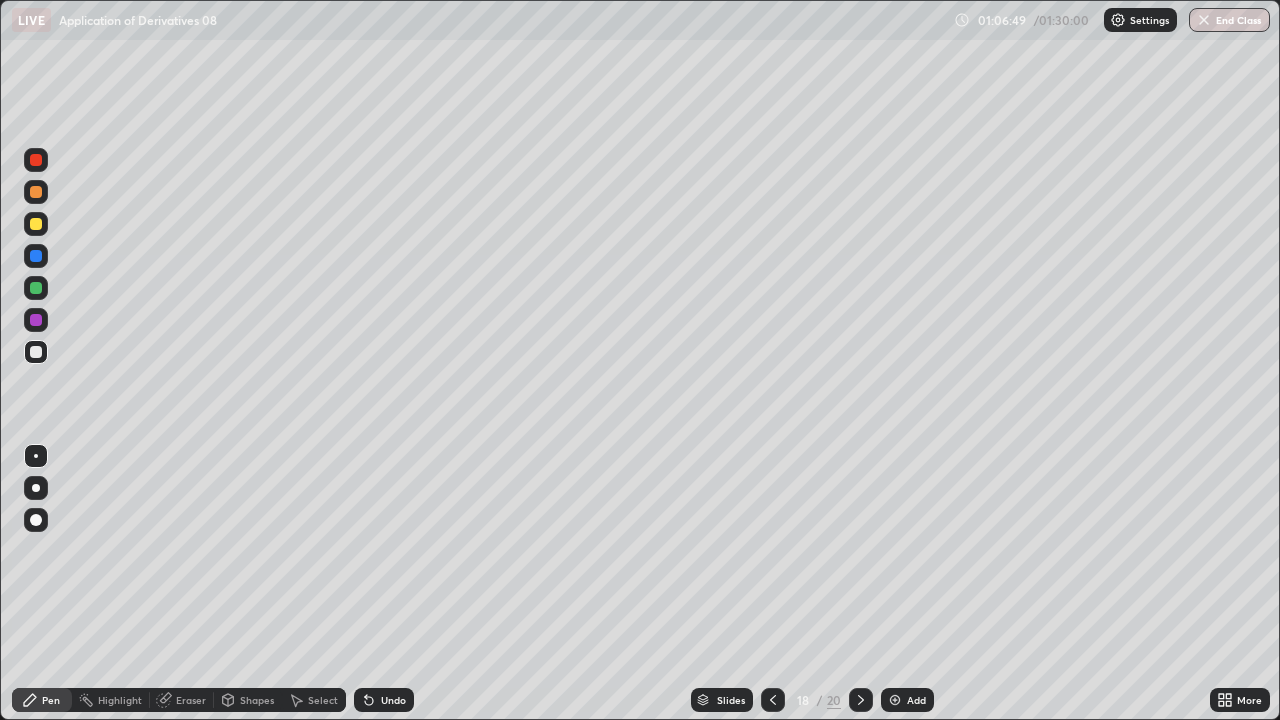 click 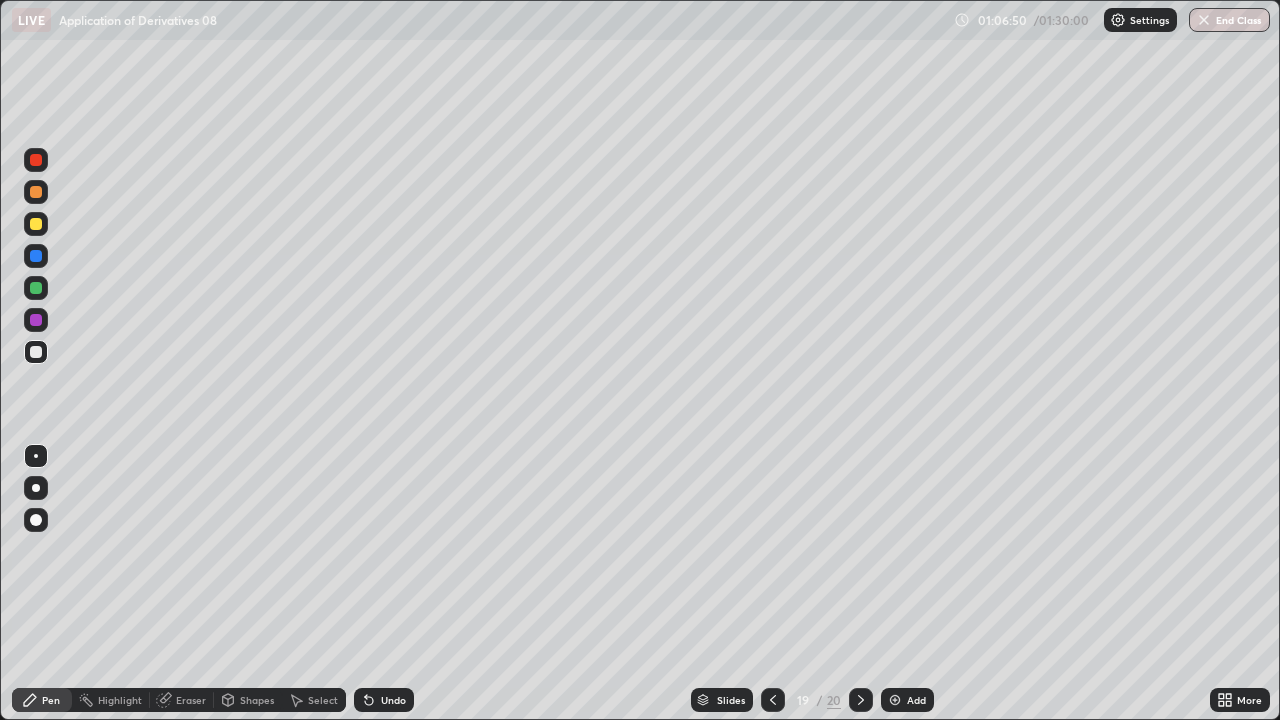 click 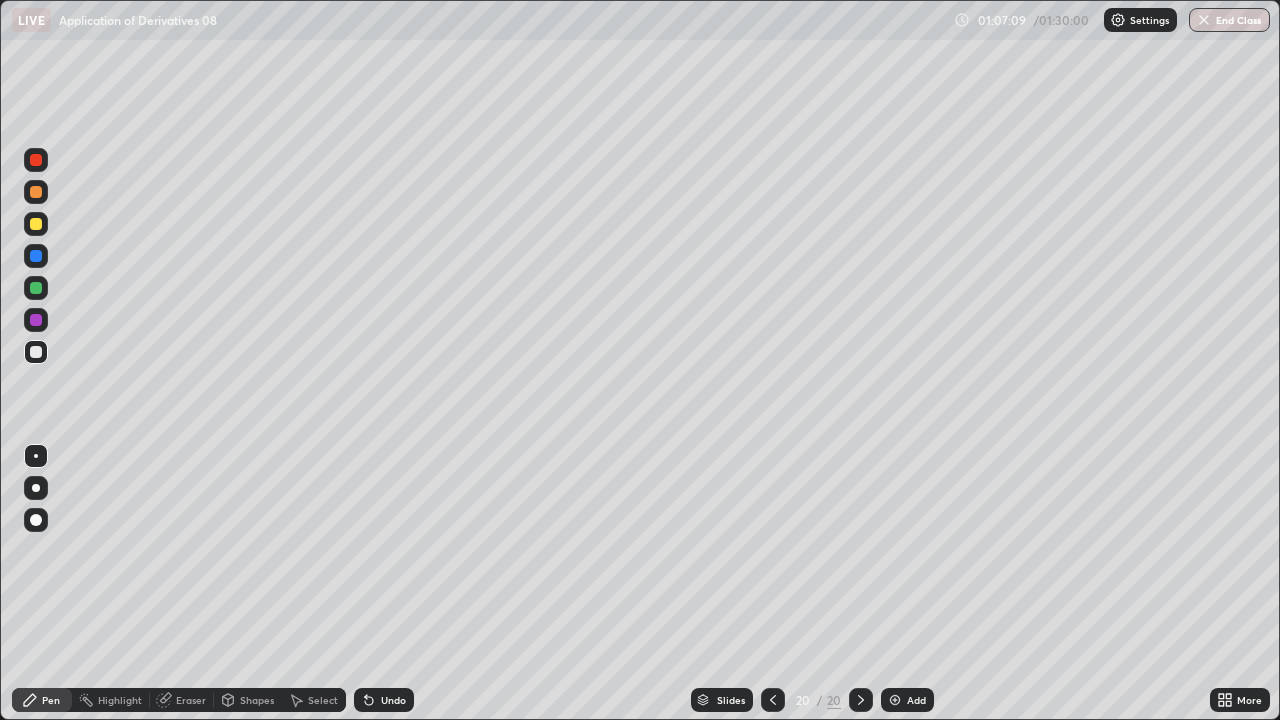 click 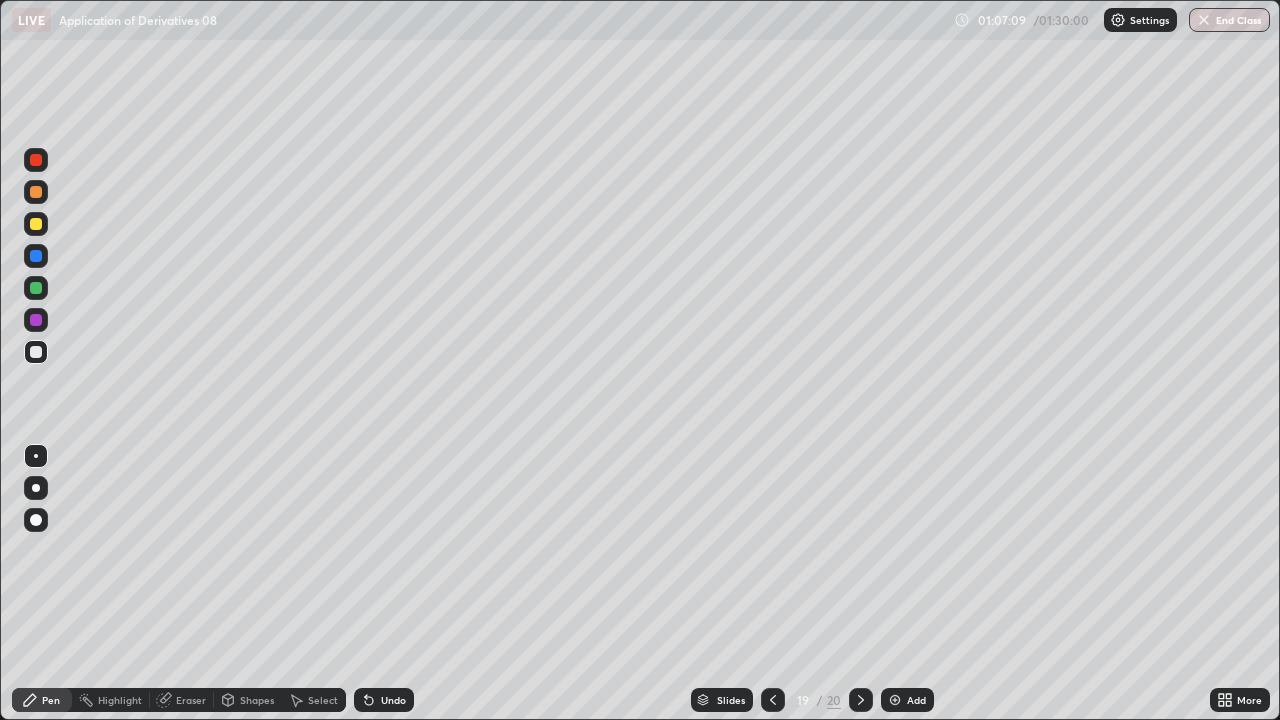 click 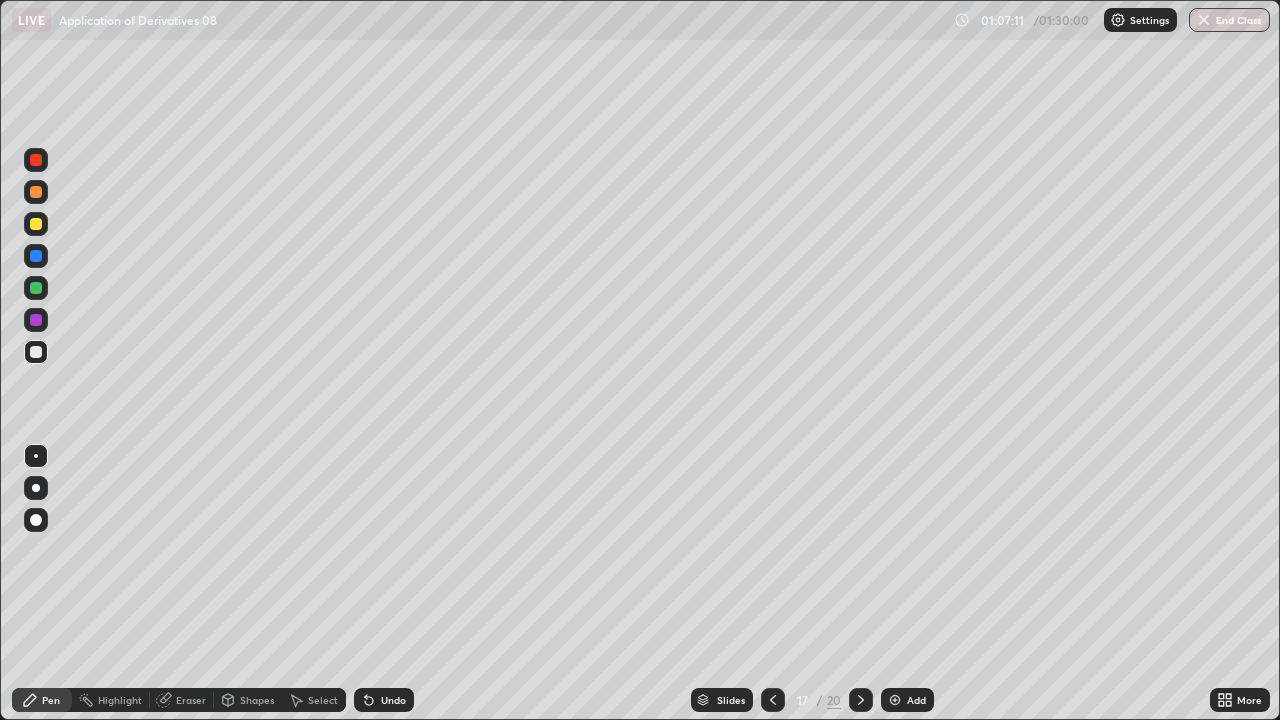 click 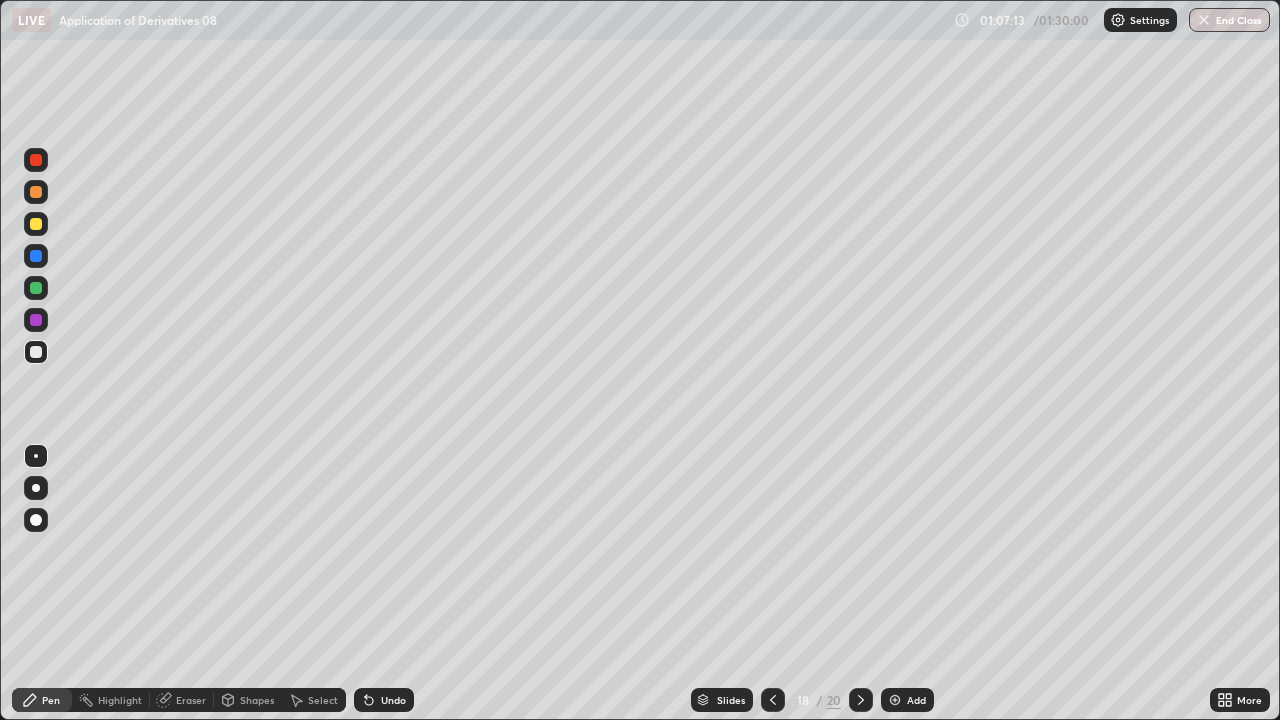 click 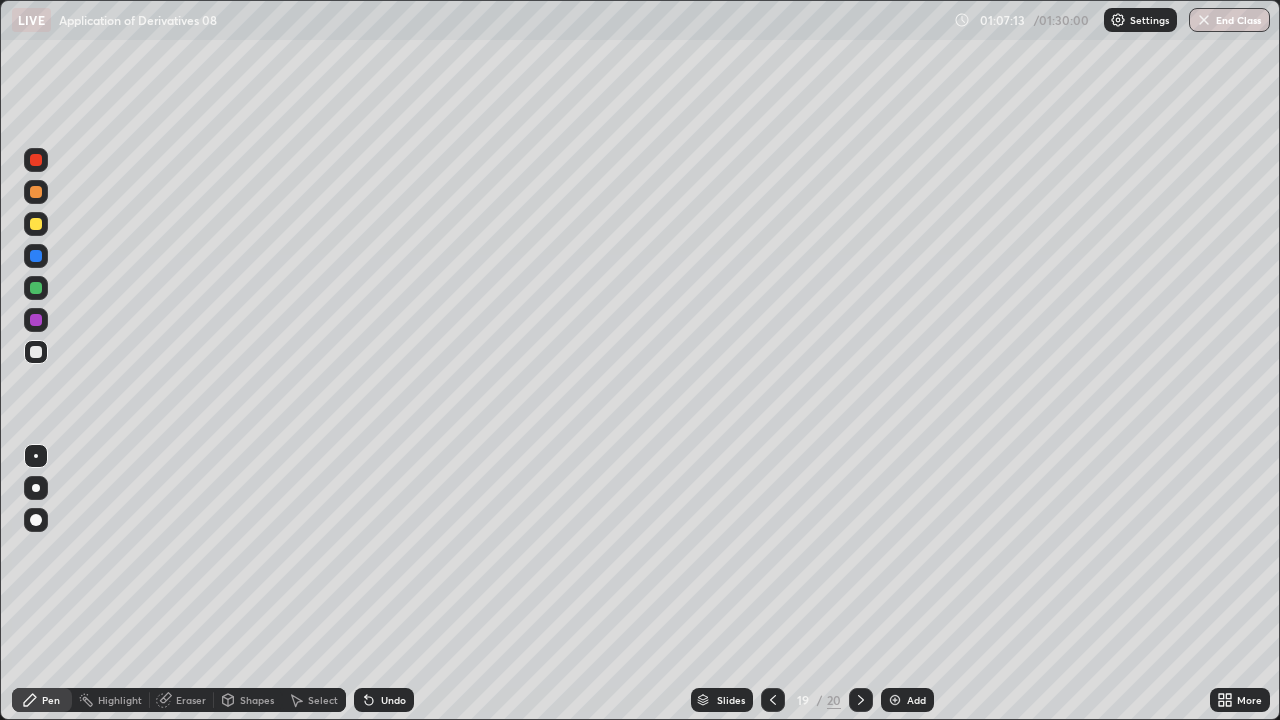 click 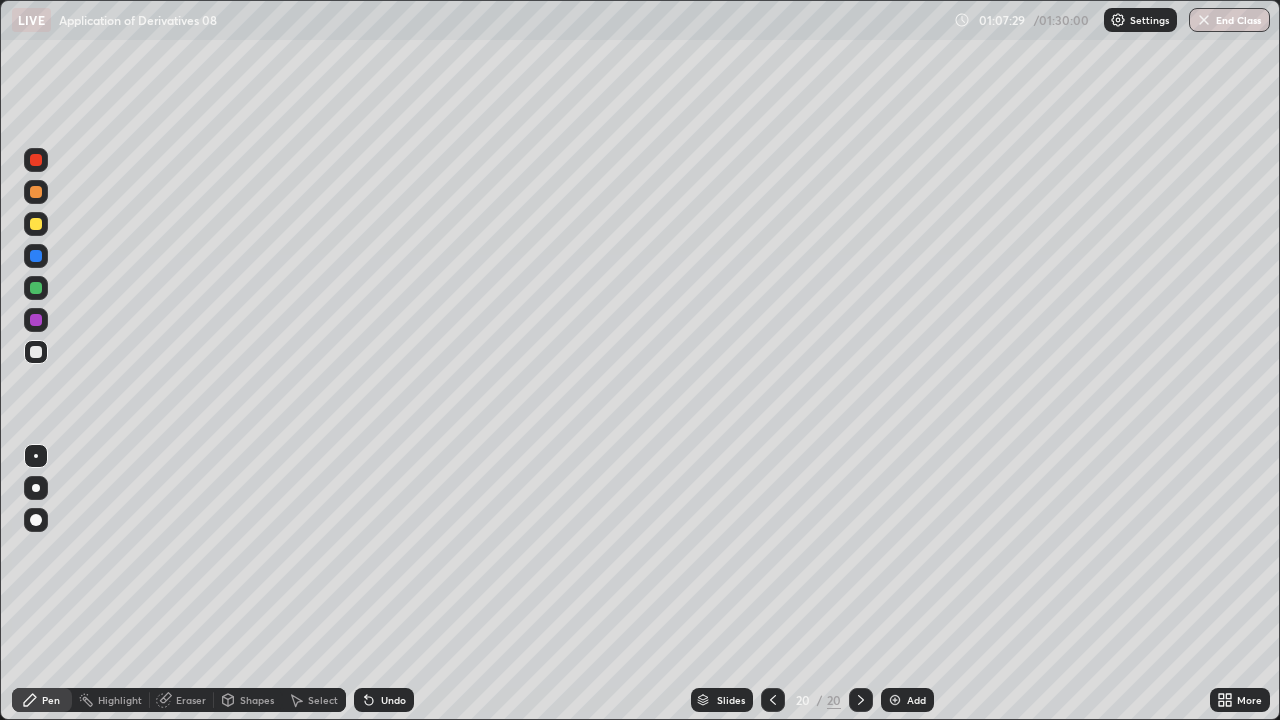 click 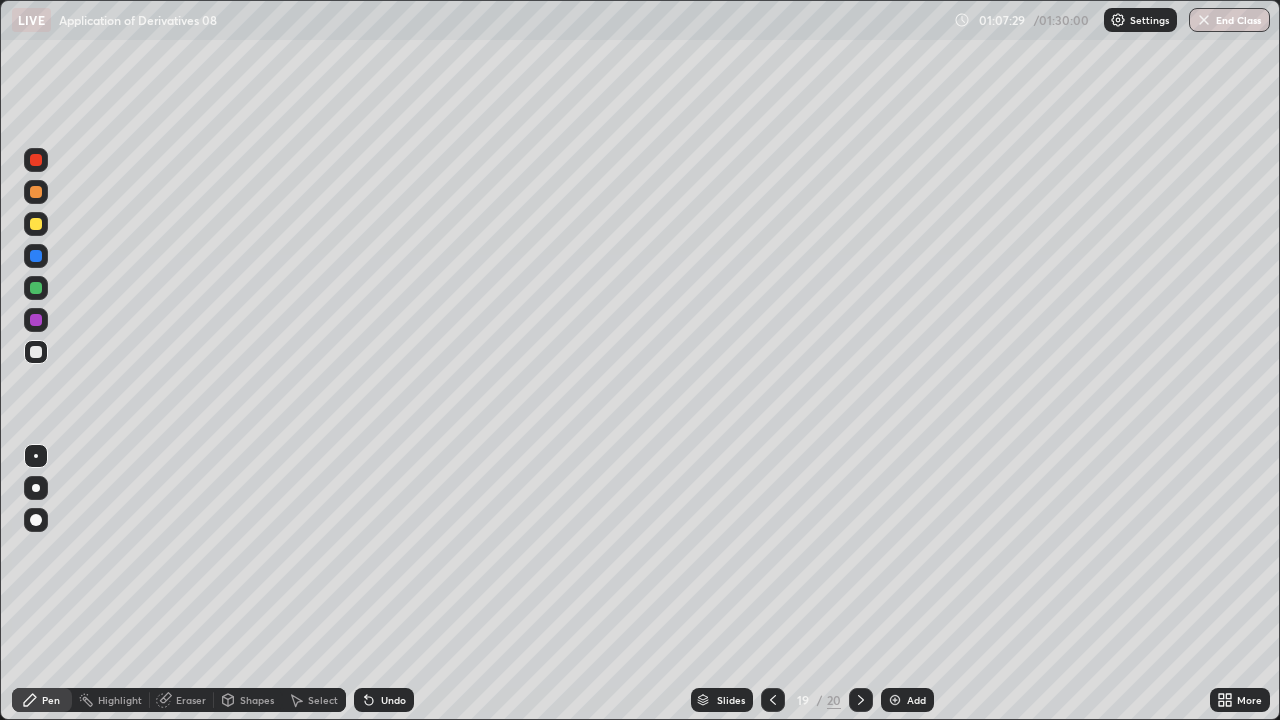 click 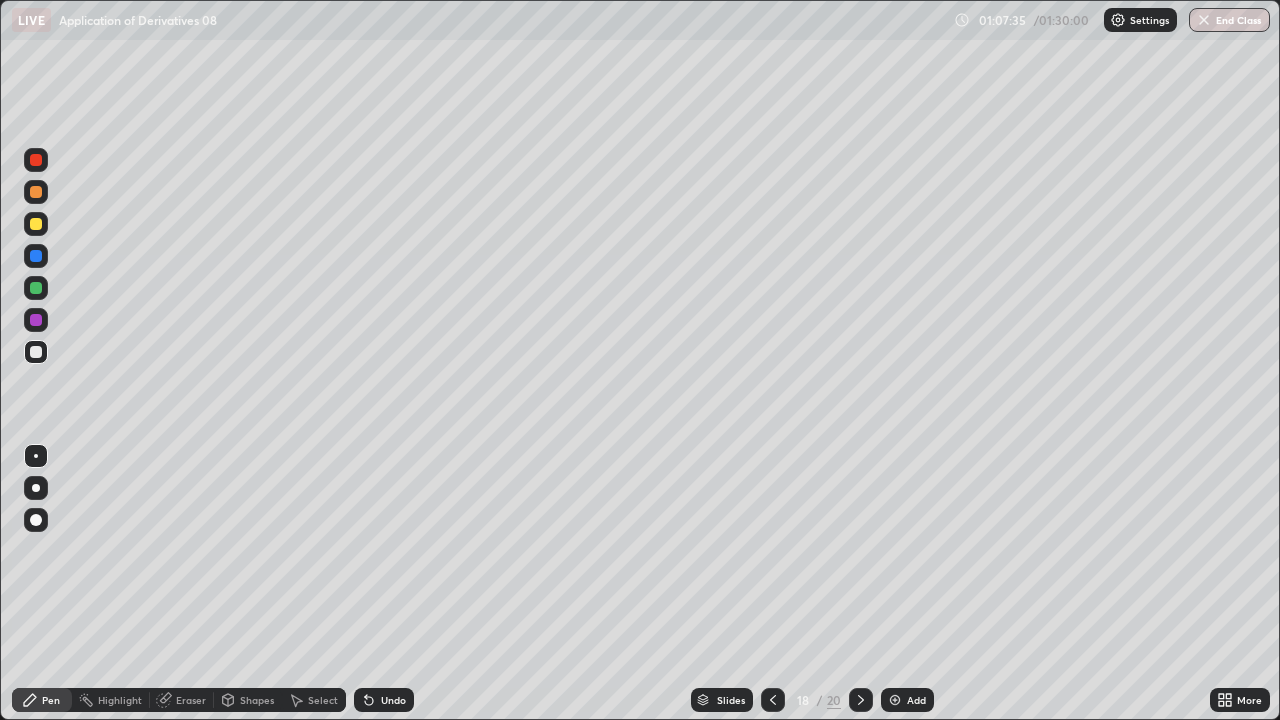 click 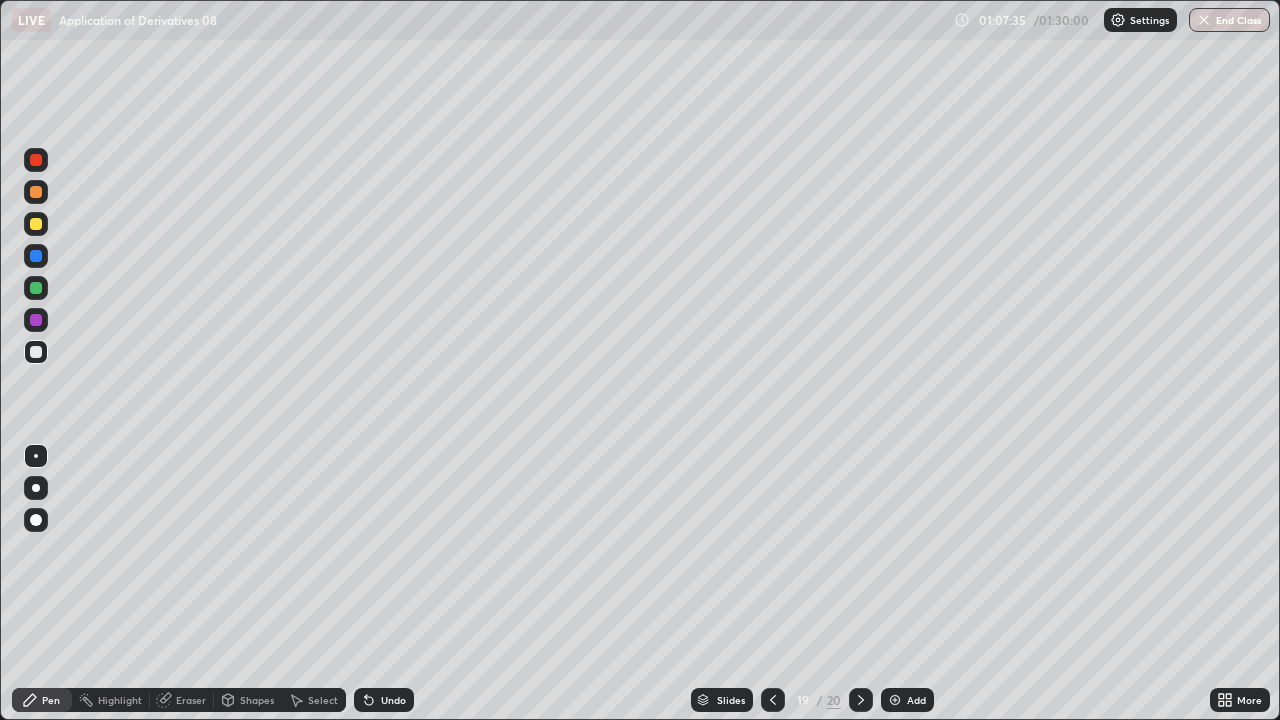 click 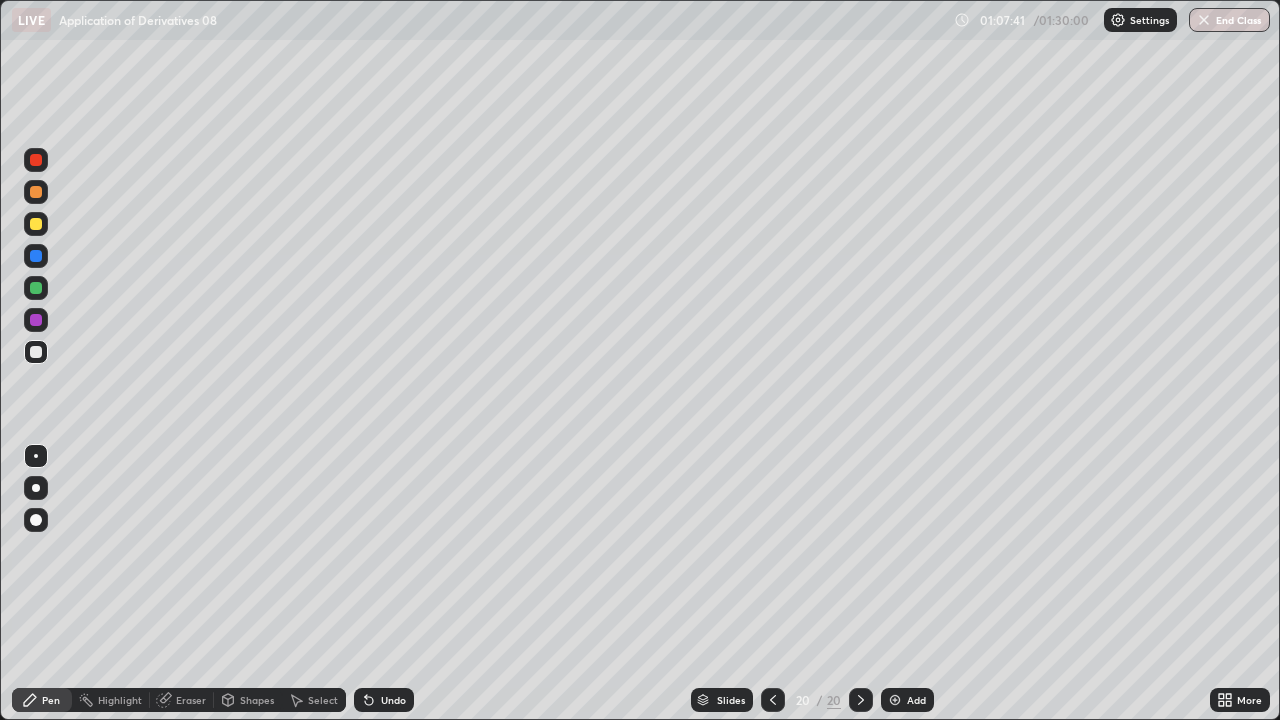 click 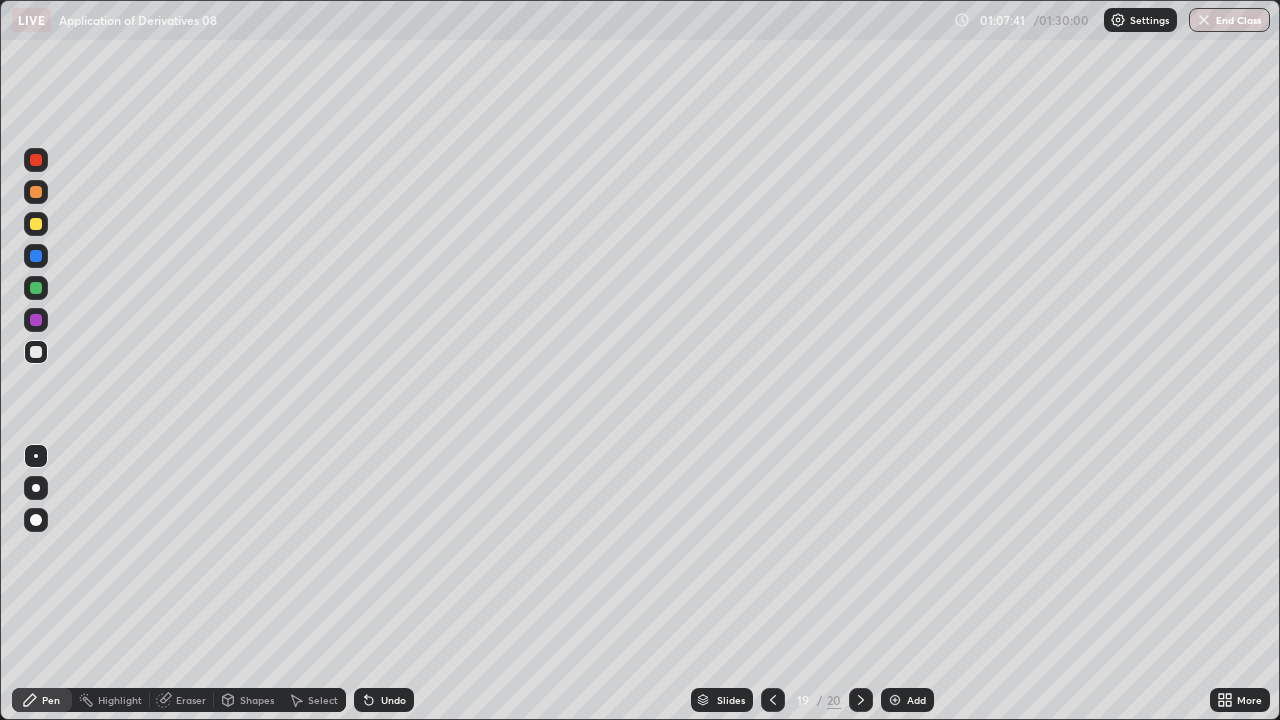 click 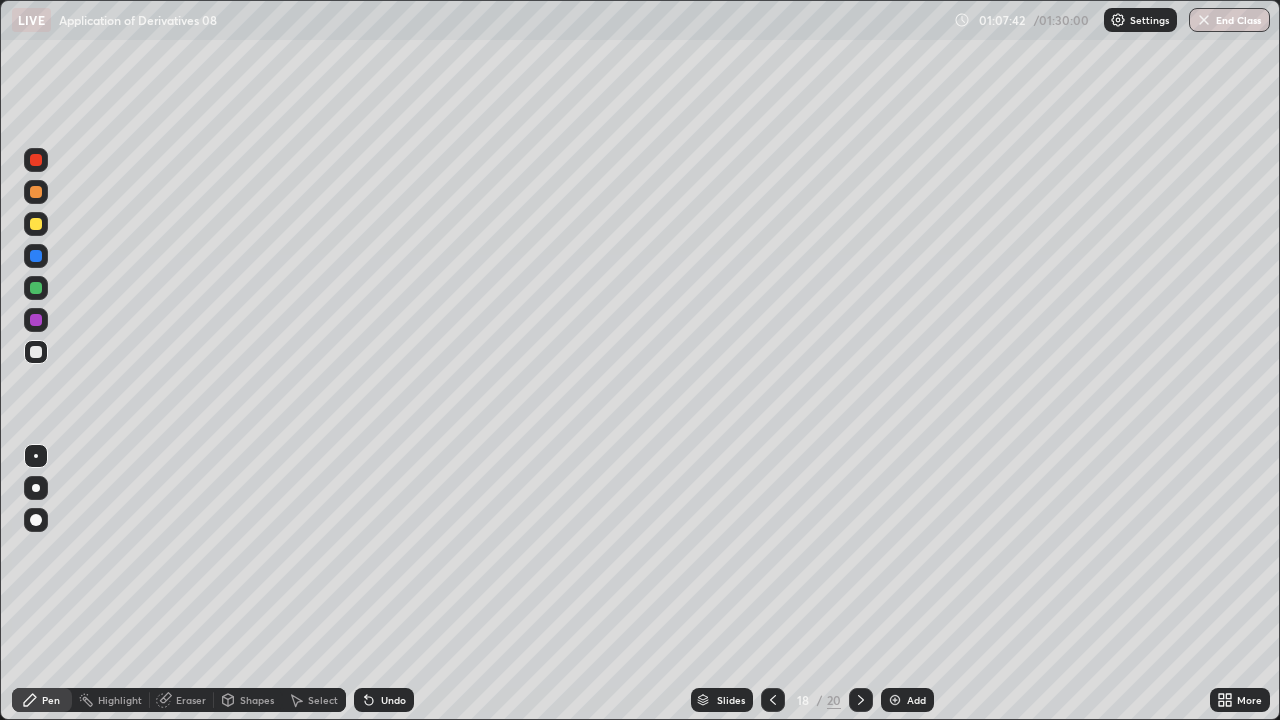 click 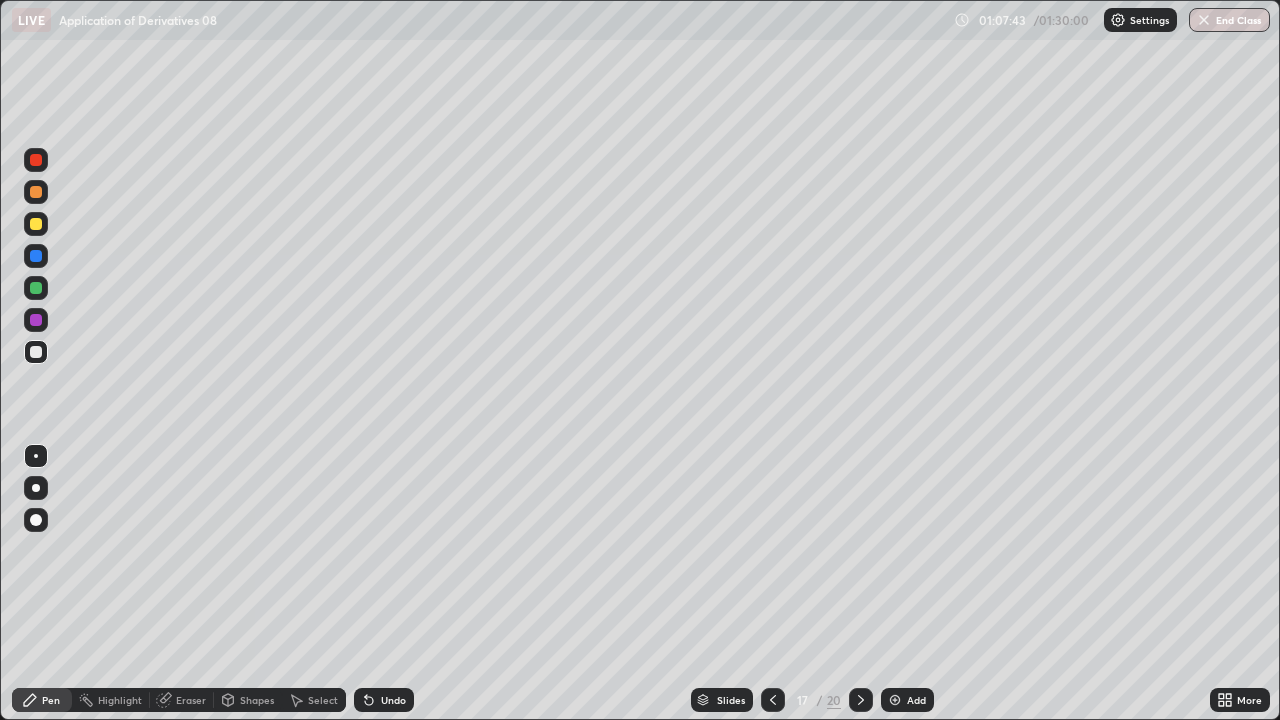 click 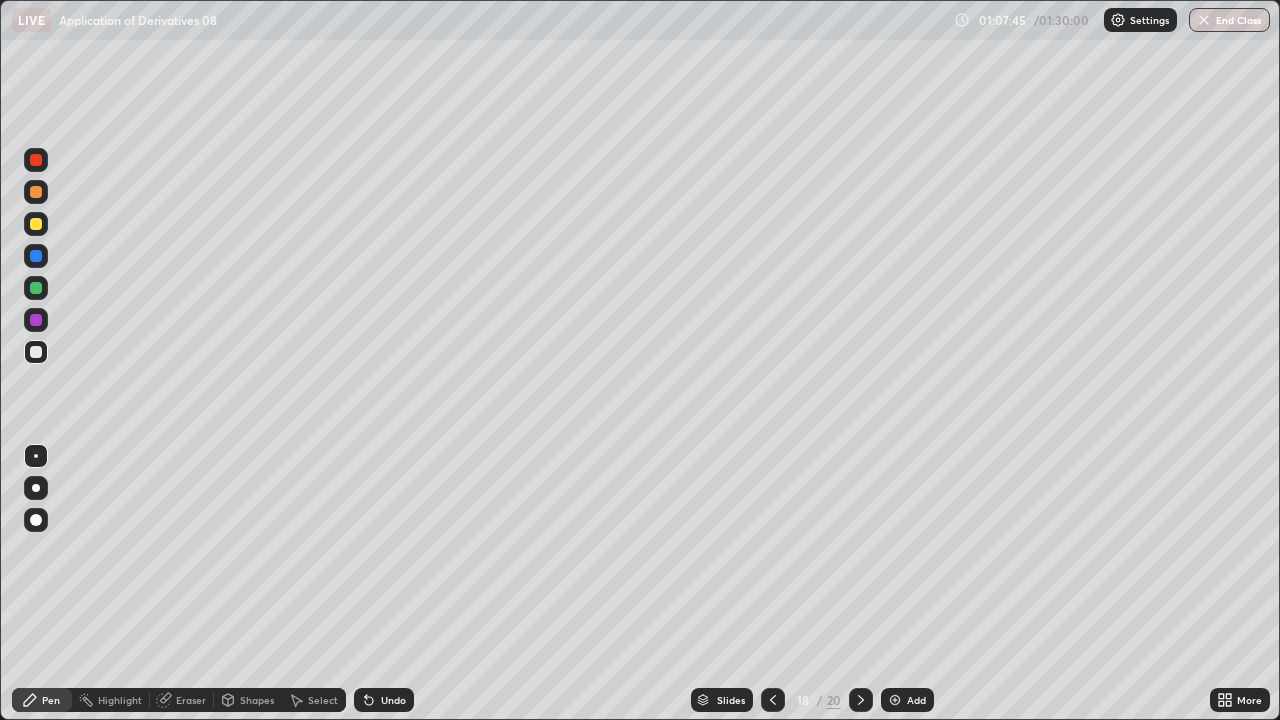 click 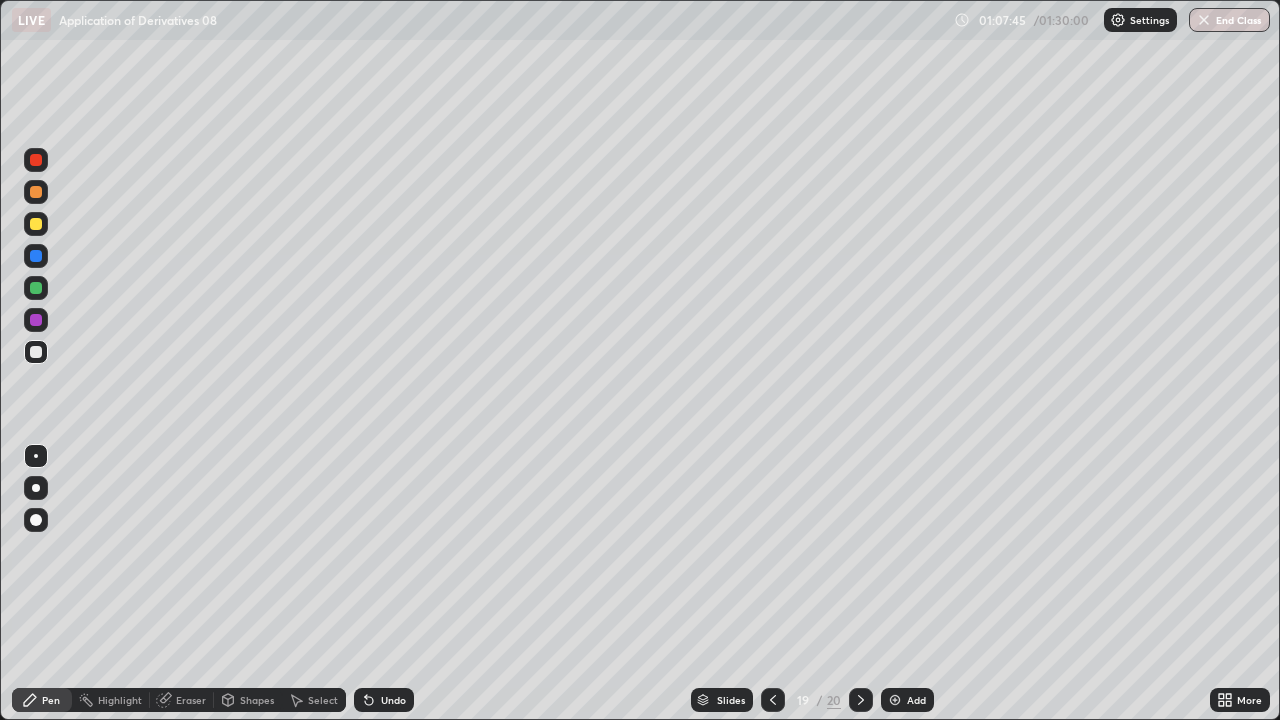 click 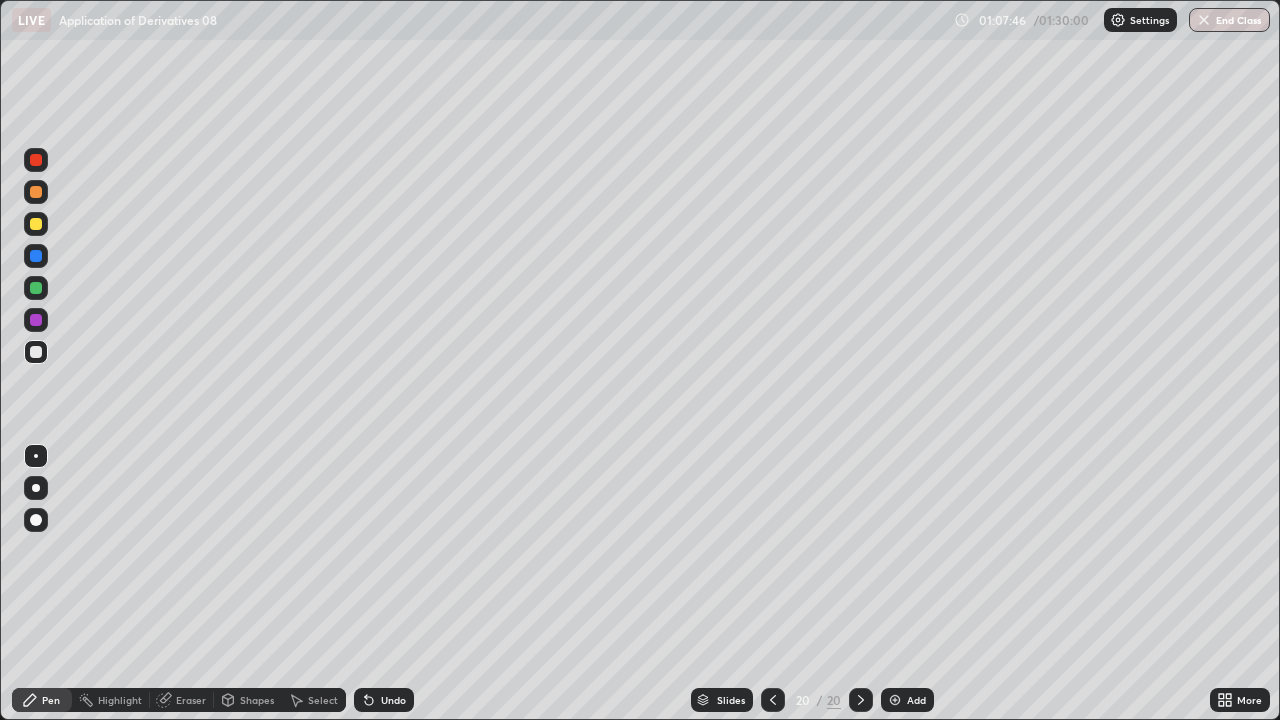 click 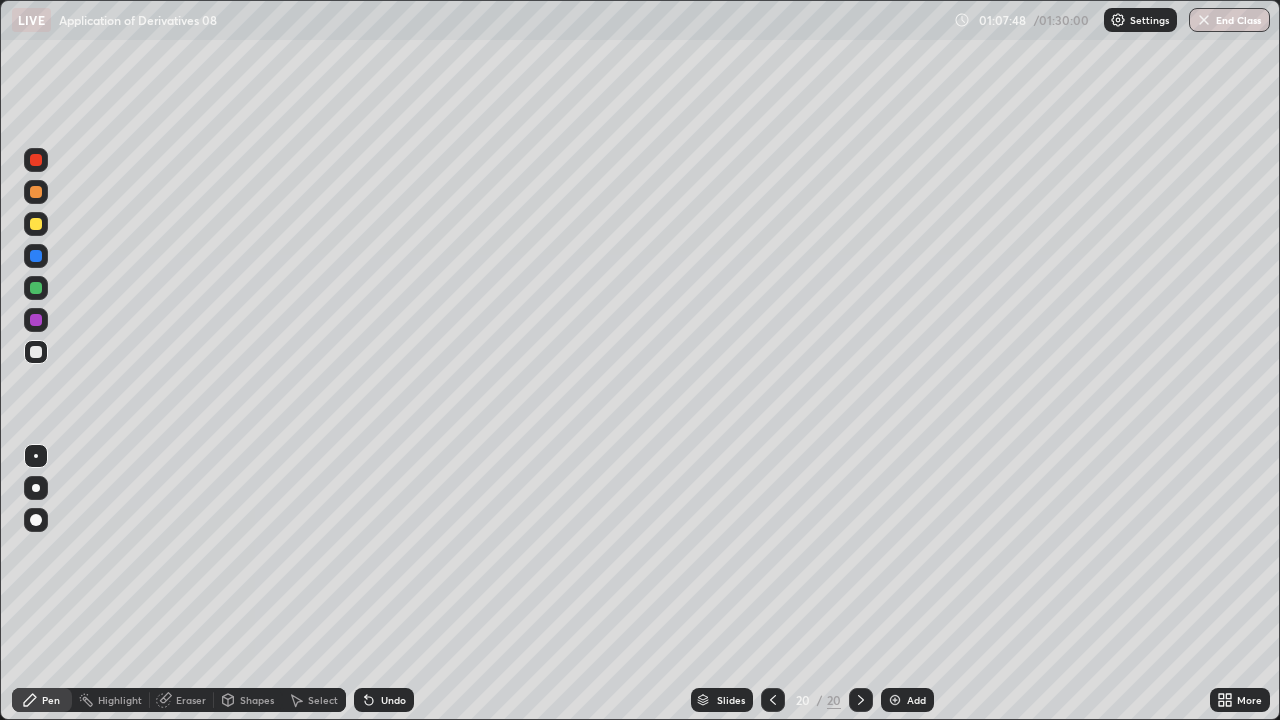 click on "Eraser" at bounding box center (191, 700) 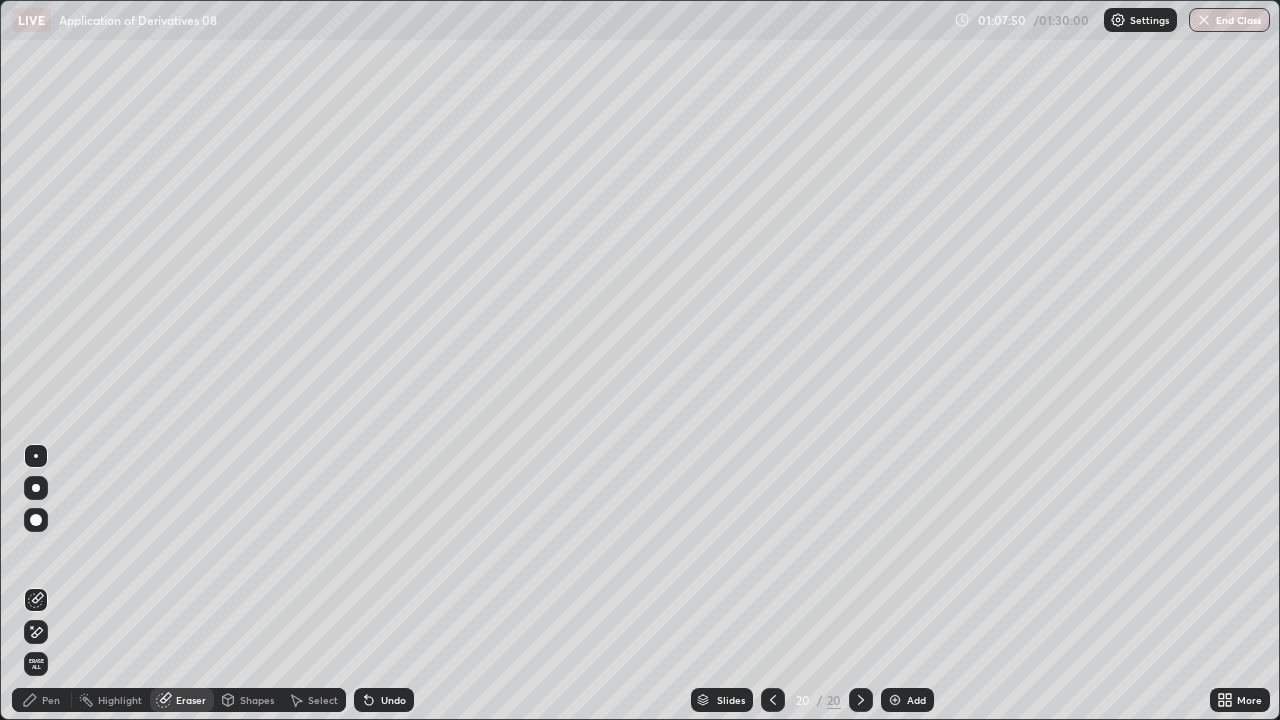 click on "Pen" at bounding box center (42, 700) 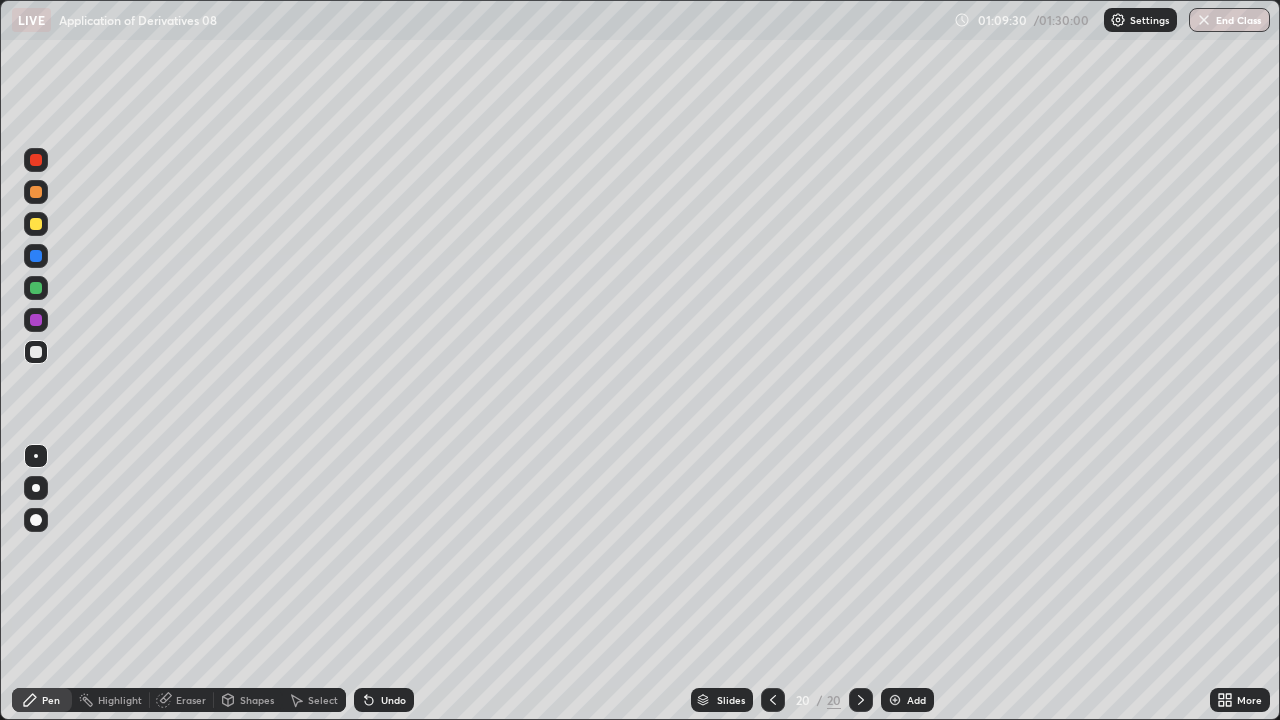 click on "Add" at bounding box center (916, 700) 